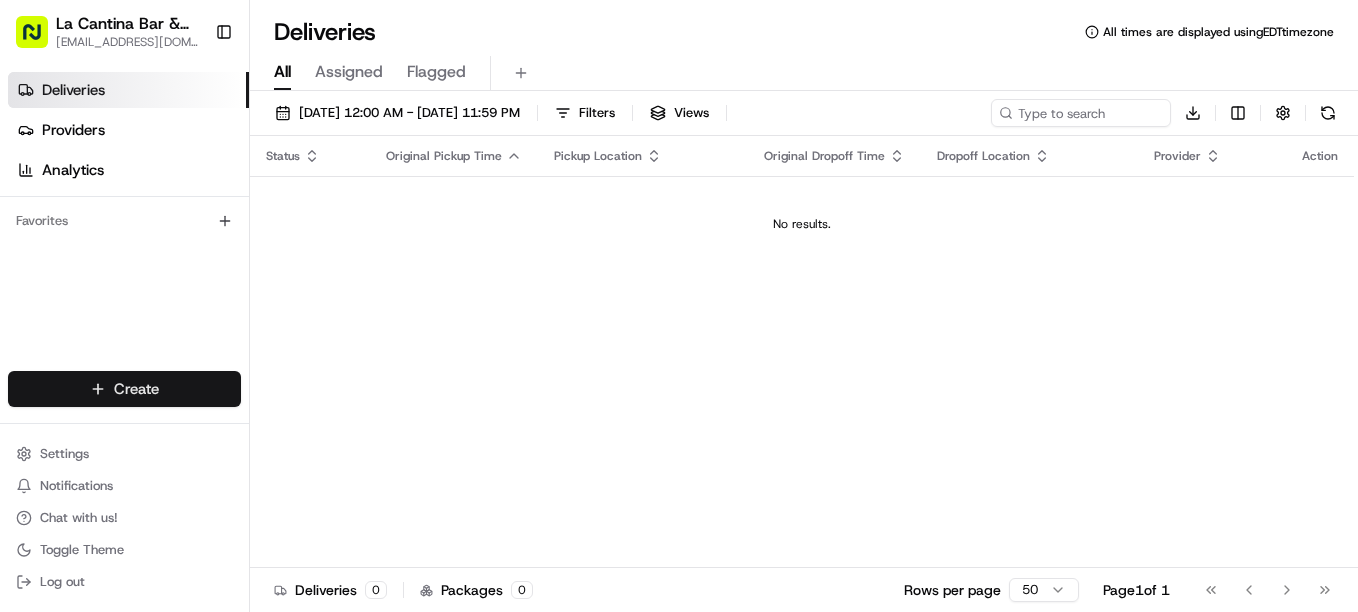 scroll, scrollTop: 0, scrollLeft: 0, axis: both 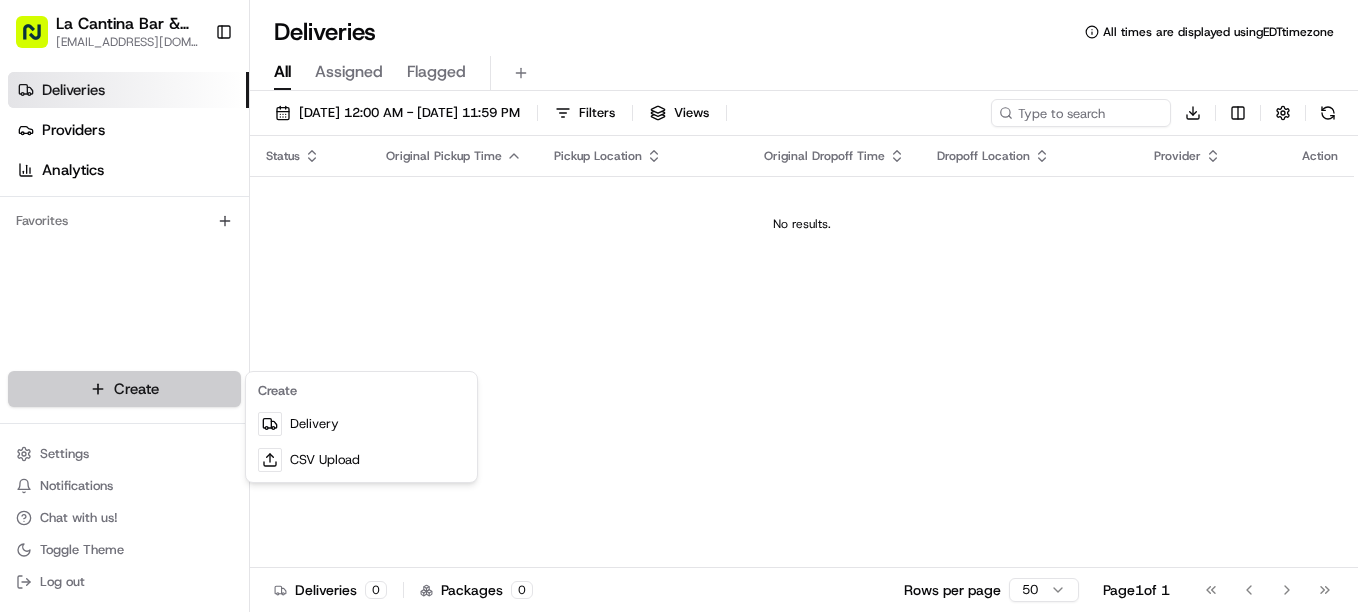 click on "La Cantina Bar & Grill lacantinabargrill@gmail.com Toggle Sidebar Deliveries Providers Analytics Favorites Main Menu Members & Organization Organization Users Roles Preferences Customization Tracking Orchestration Automations Dispatch Strategy Locations Pickup Locations Dropoff Locations Billing Billing Refund Requests Integrations Notification Triggers Webhooks API Keys Request Logs Create Settings Notifications Chat with us! Toggle Theme Log out Deliveries All times are displayed using  EDT  timezone All Assigned Flagged 07/17/2025 12:00 AM - 07/17/2025 11:59 PM Filters Views Download Status Original Pickup Time Pickup Location Original Dropoff Time Dropoff Location Provider Action No results. Deliveries 0 Packages 0 Rows per page 50 Page  1  of   1 Go to first page Go to previous page Go to next page Go to last page
Create Delivery CSV Upload" at bounding box center (679, 306) 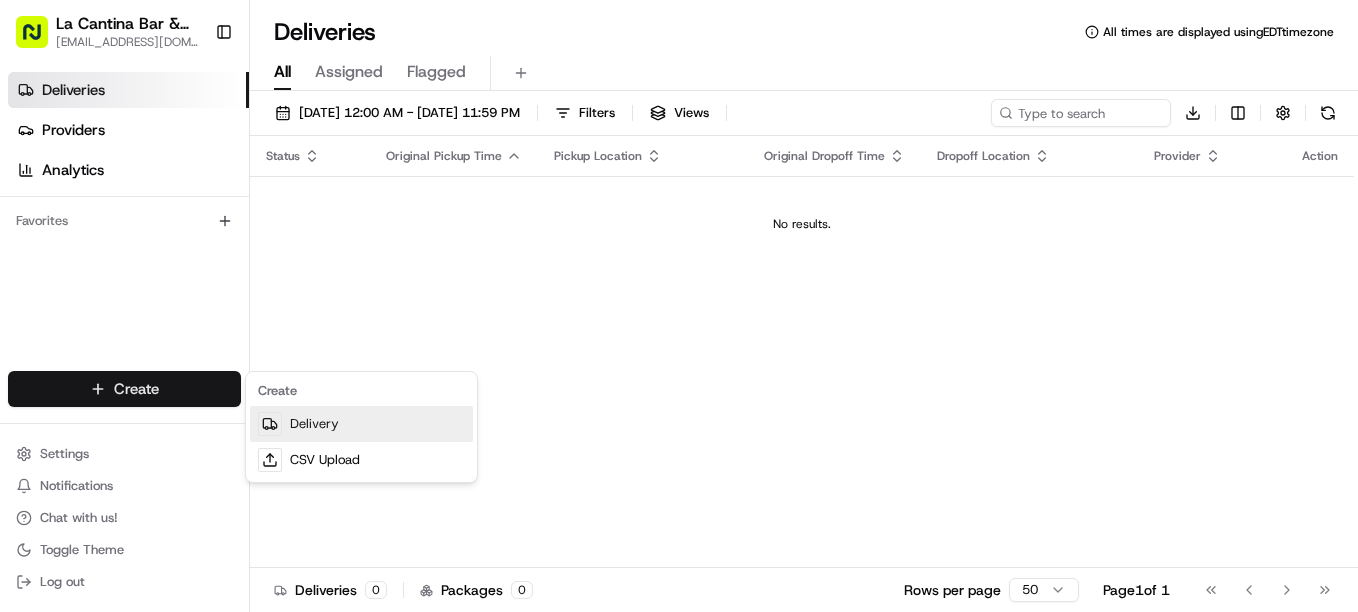 scroll, scrollTop: 0, scrollLeft: 0, axis: both 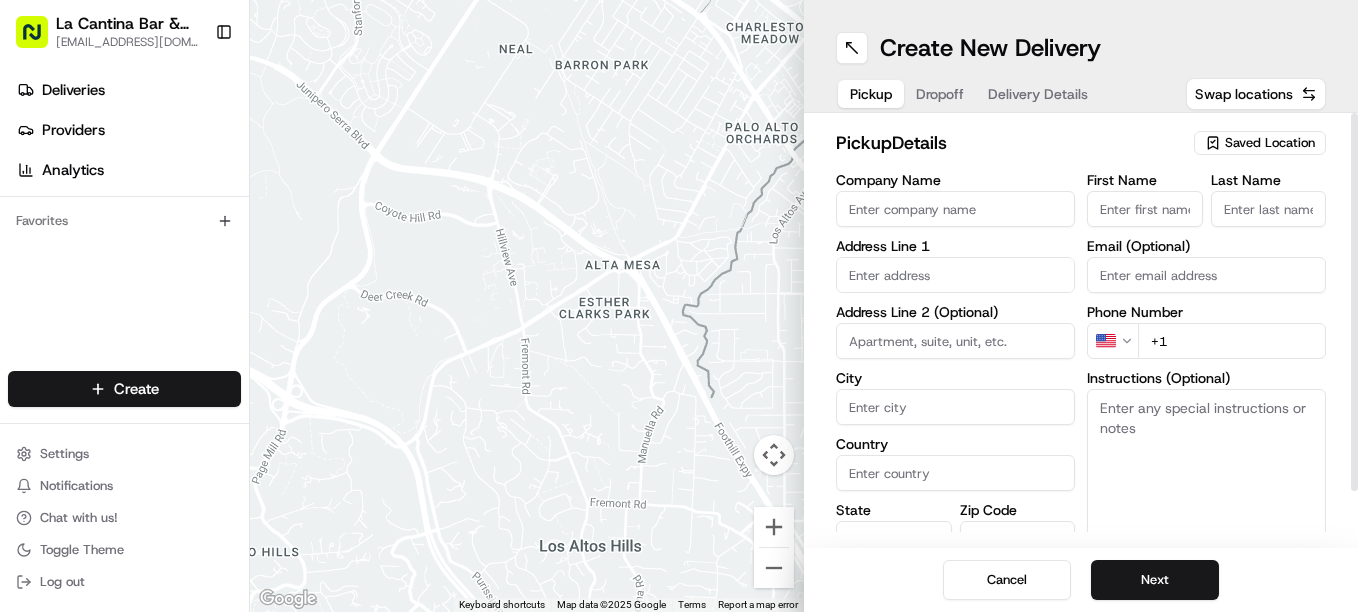 click on "Last Name" at bounding box center (1269, 209) 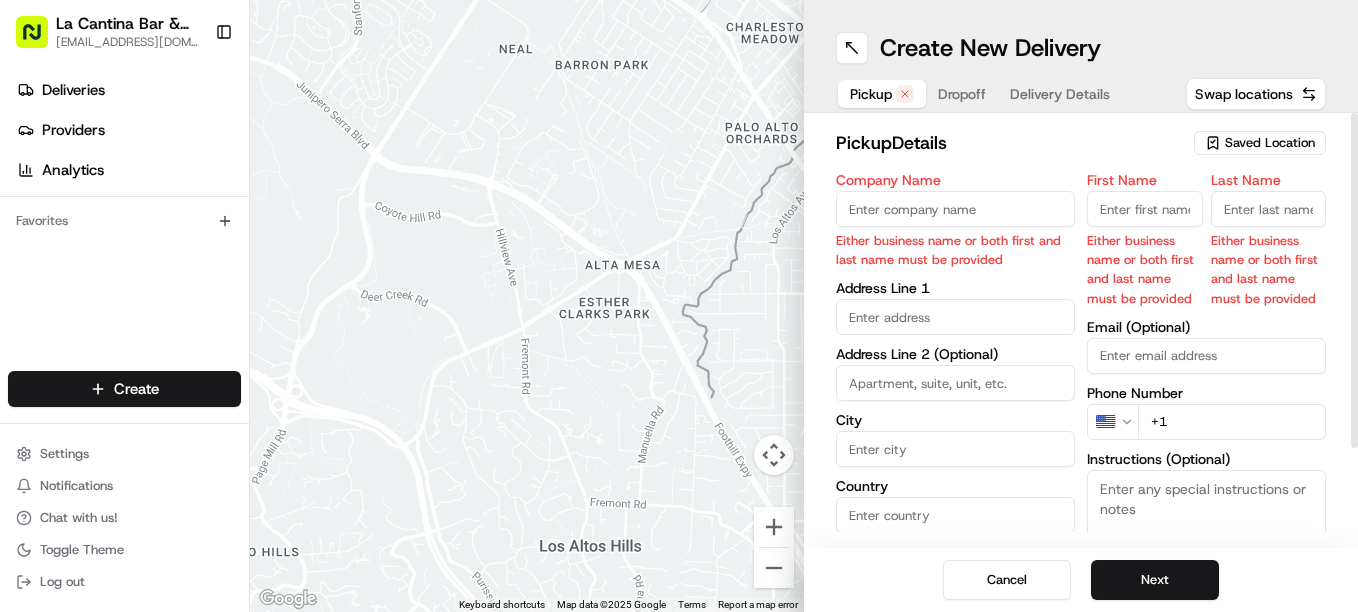 type on "La Cantina Bar & Grill" 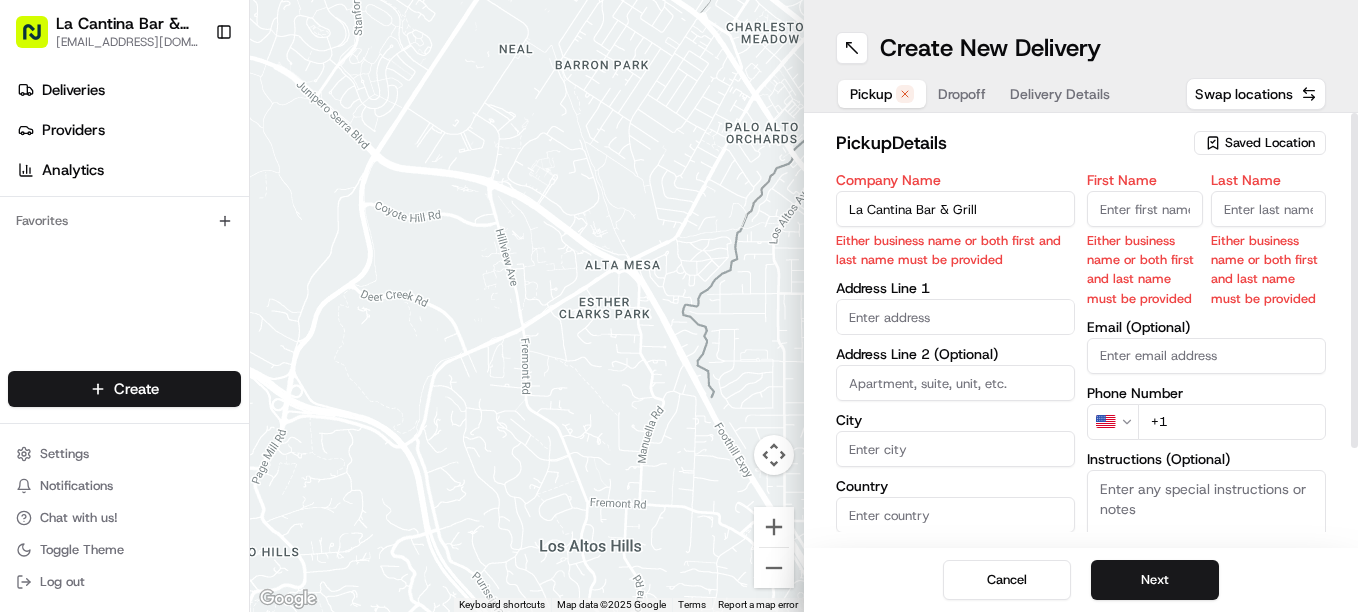 type on "123 Norwich Road" 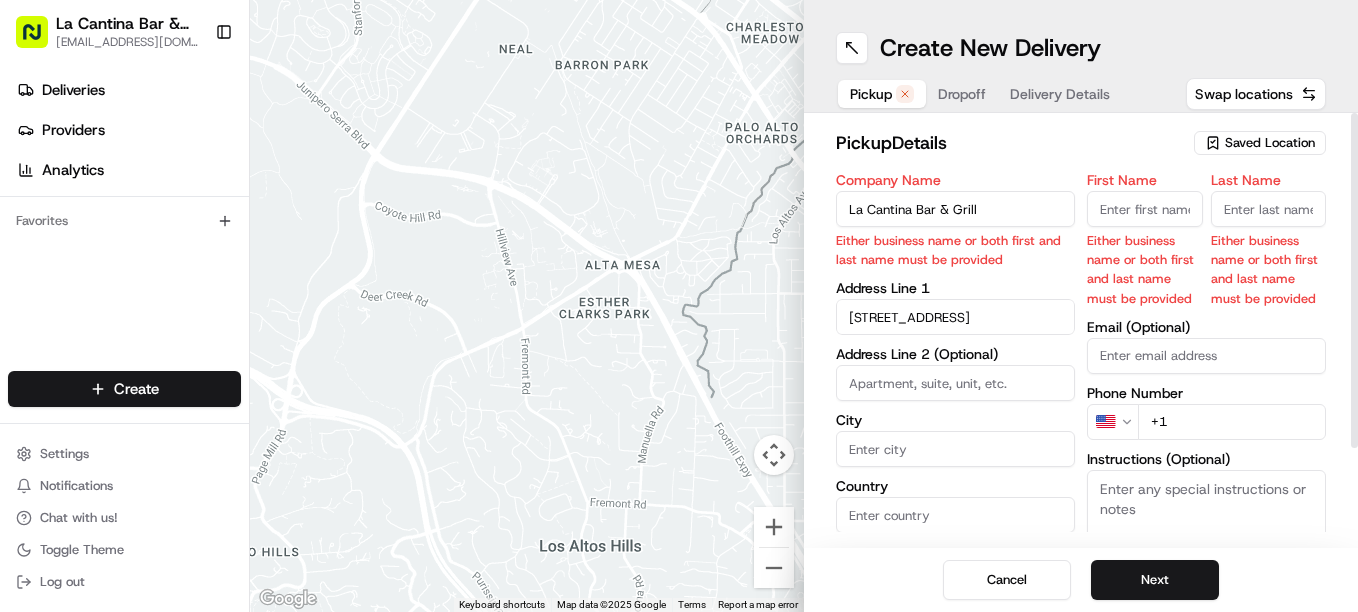type on "Plainfield" 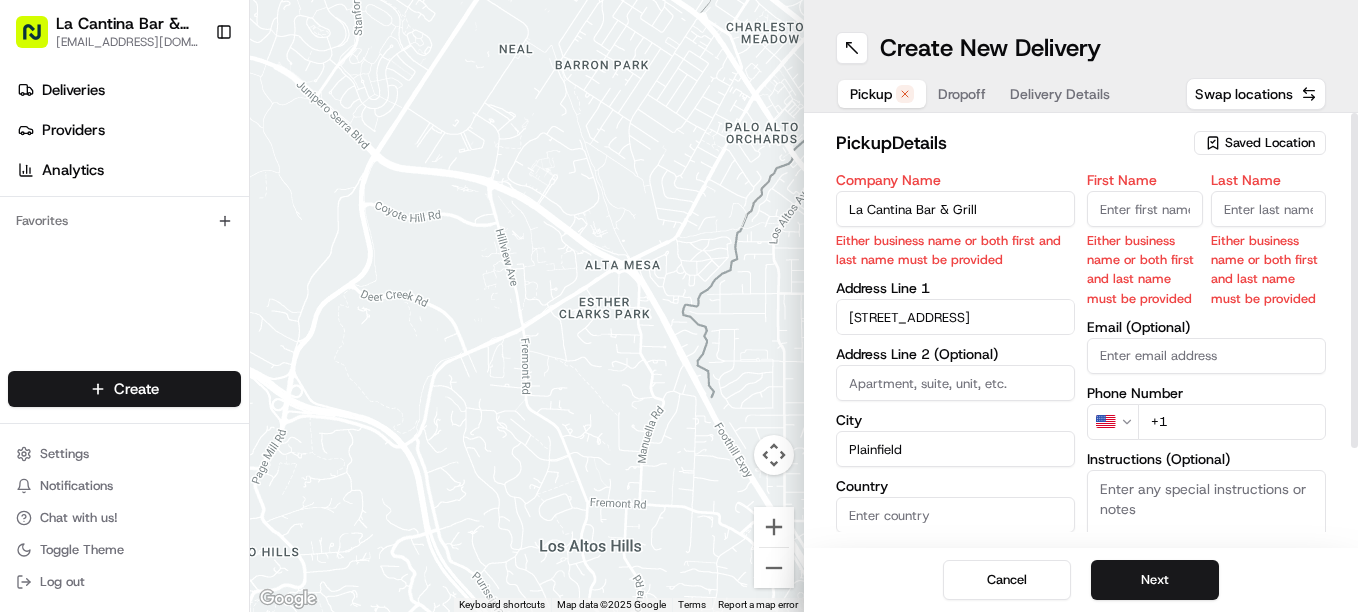 type on "United States" 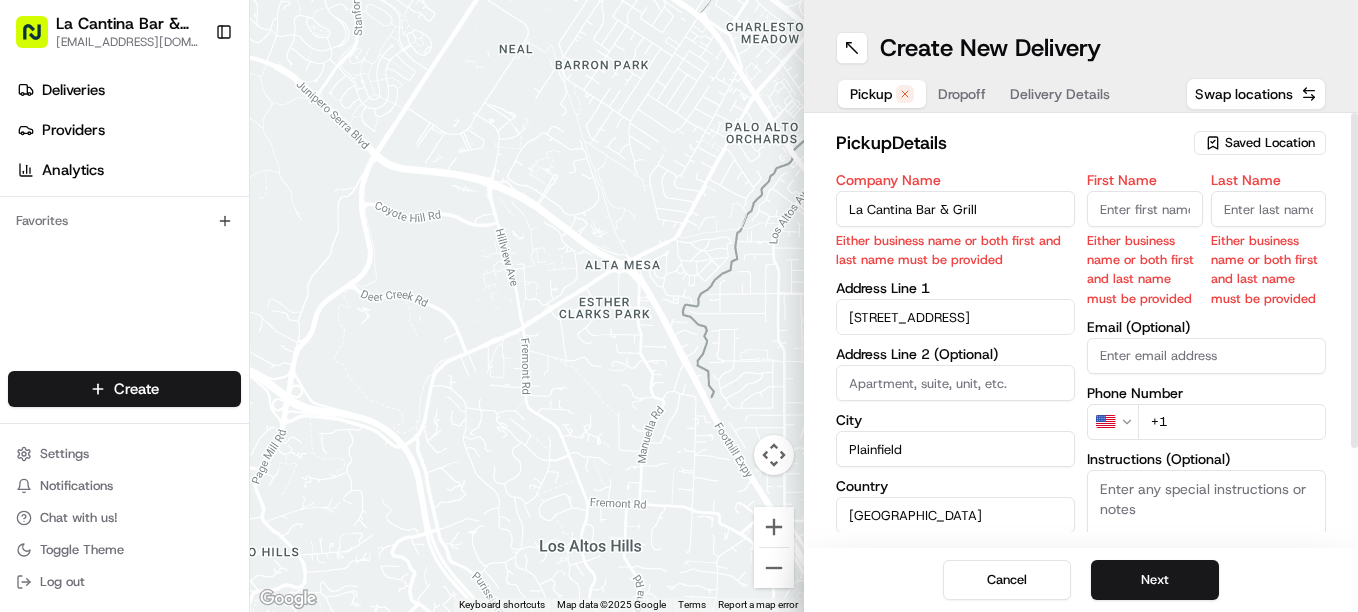 type on "CT" 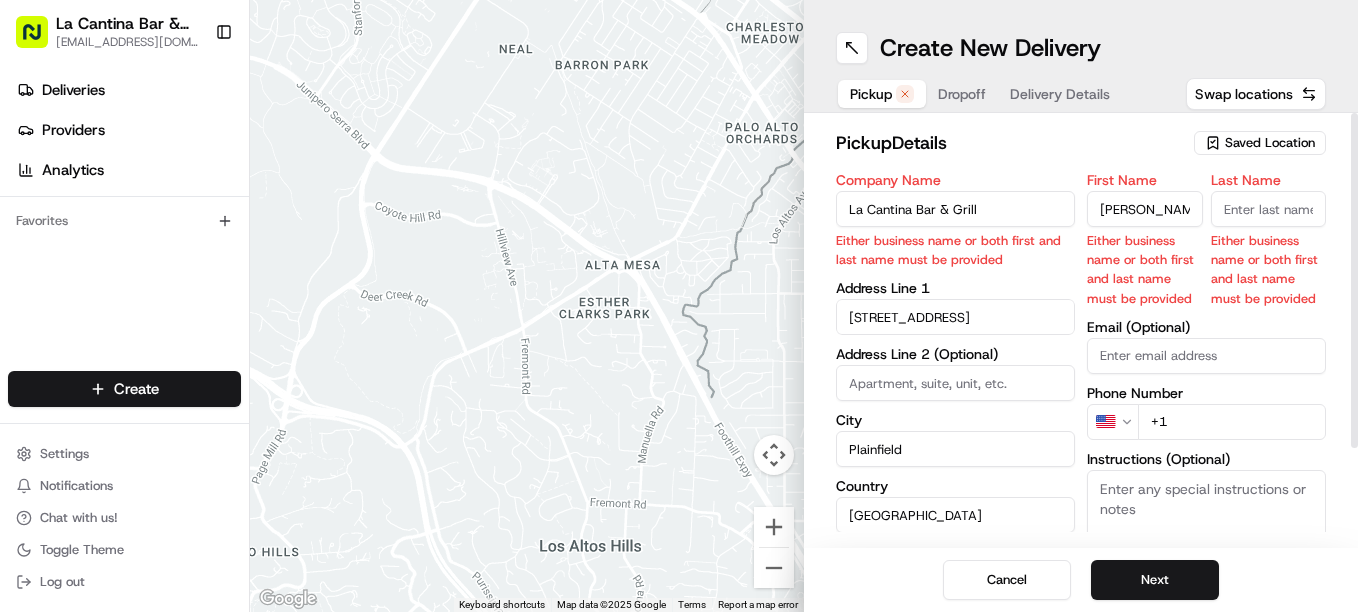 type on "Gamboa" 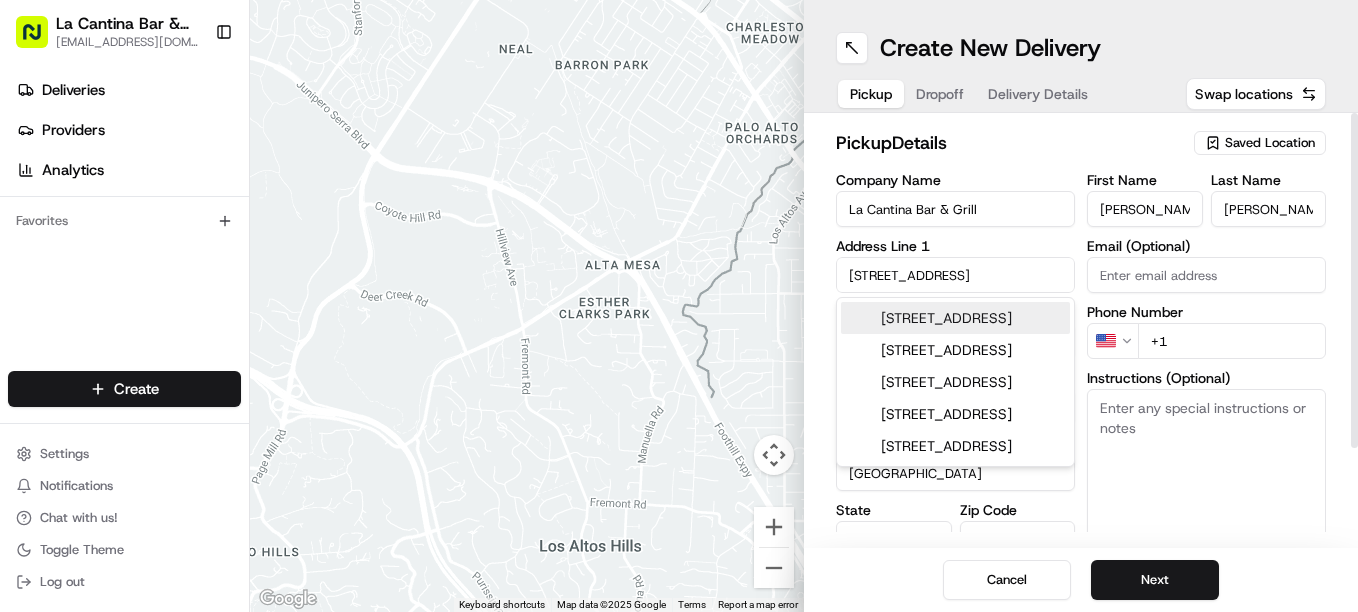 click on "First Name David Last Name Gamboa Email (Optional) Phone Number US +1 Instructions (Optional) Advanced" at bounding box center (1206, 383) 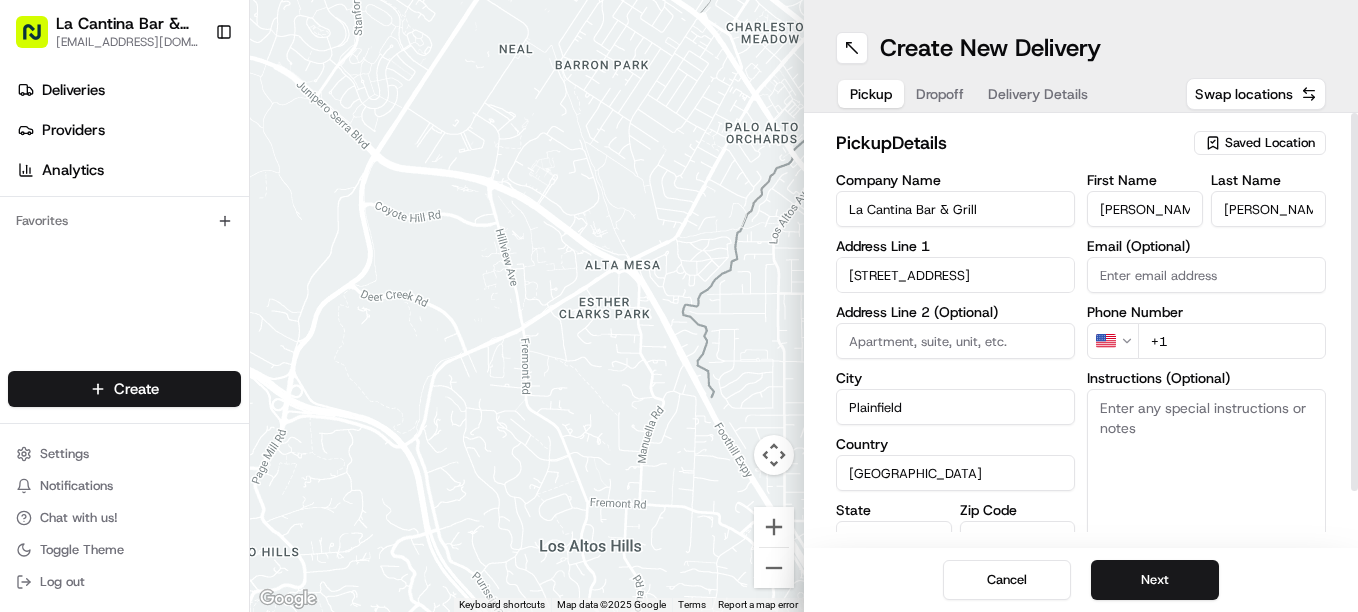 click on "+1" at bounding box center (1232, 341) 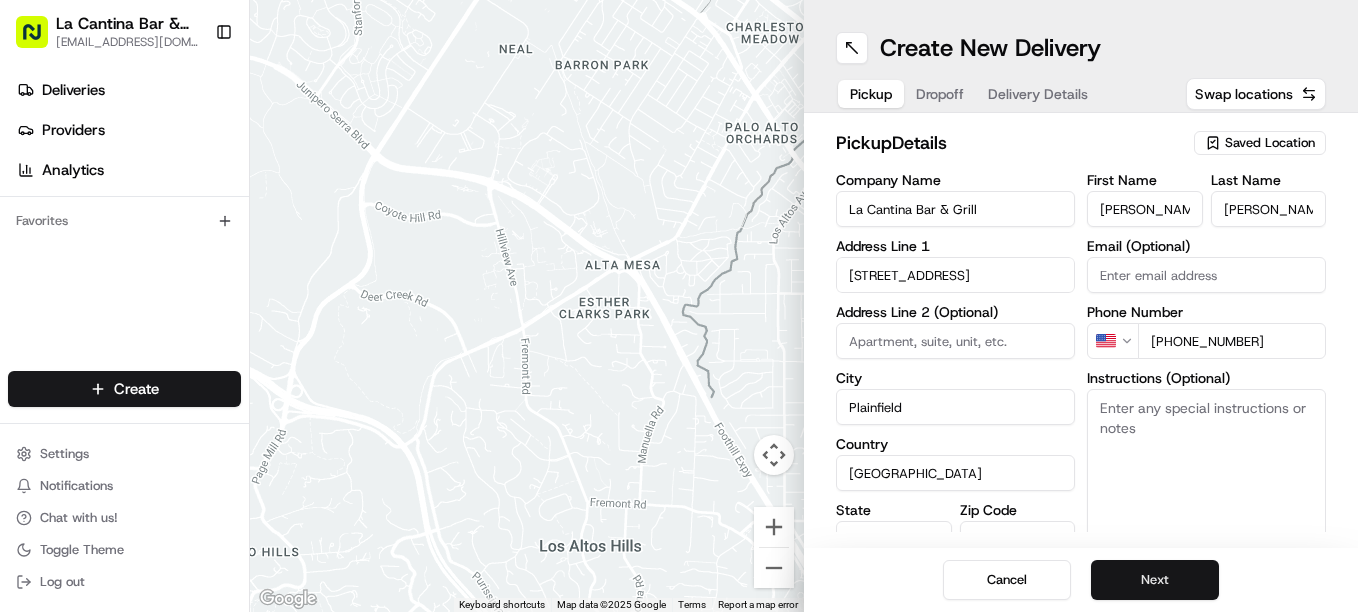 type on "+1 860 317 1117" 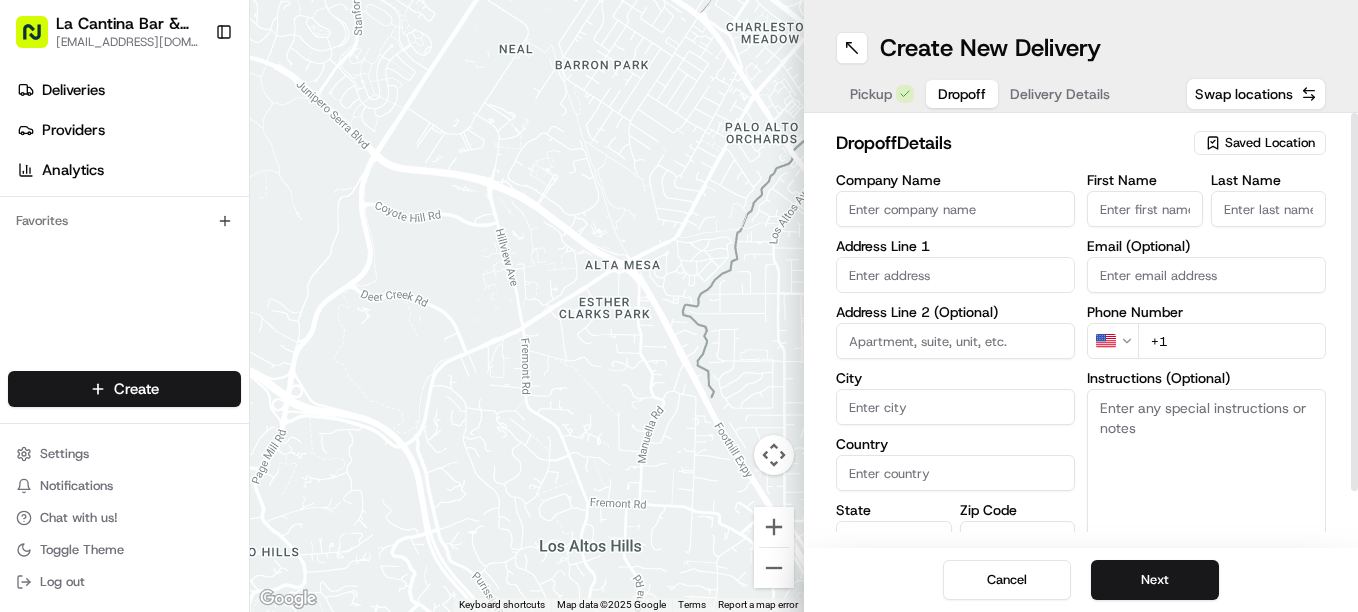click on "First Name" at bounding box center [1145, 209] 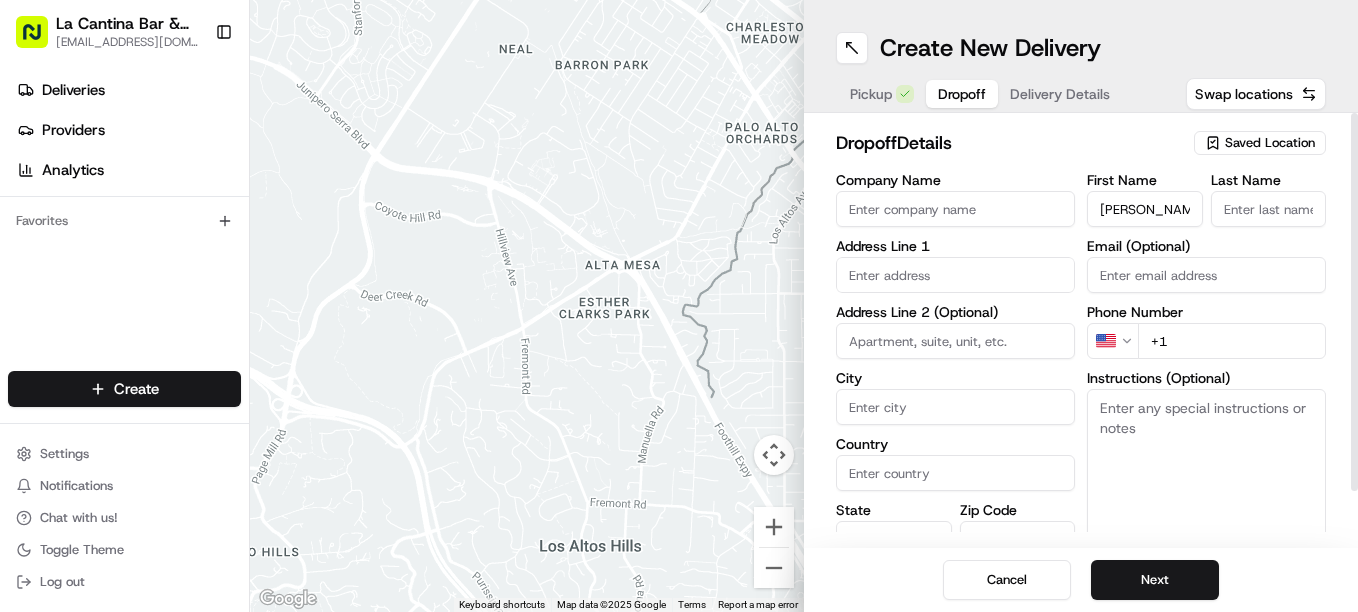 type on "Nicole" 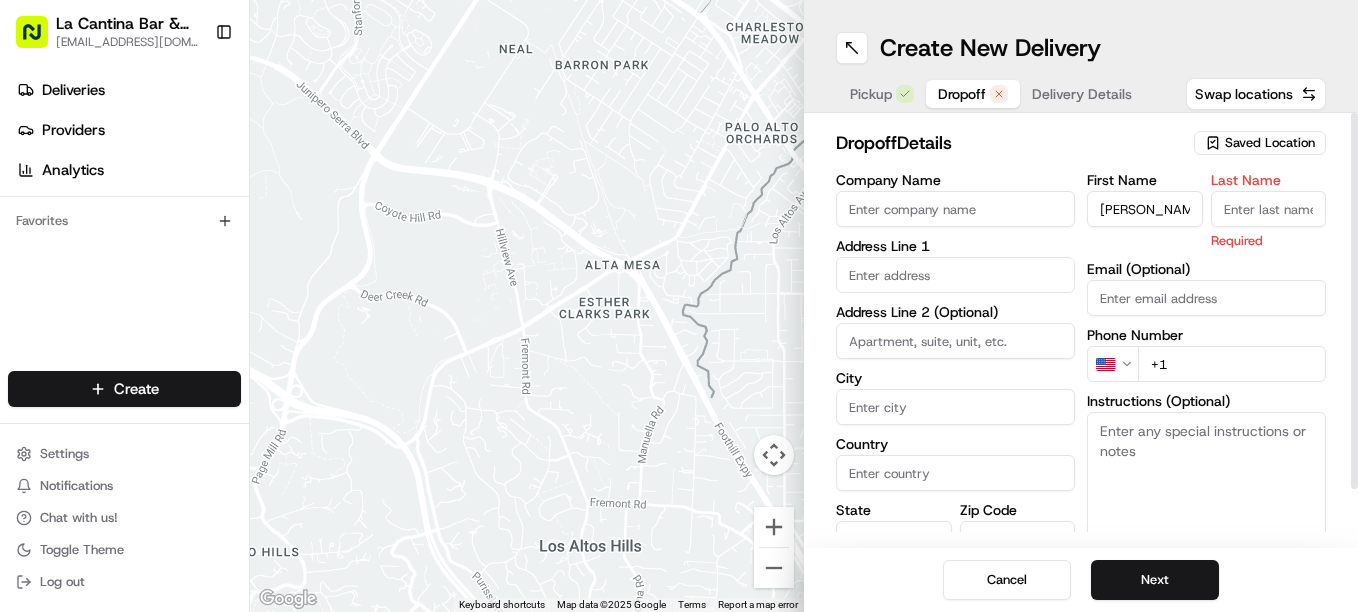 click on "Last Name" at bounding box center (1269, 209) 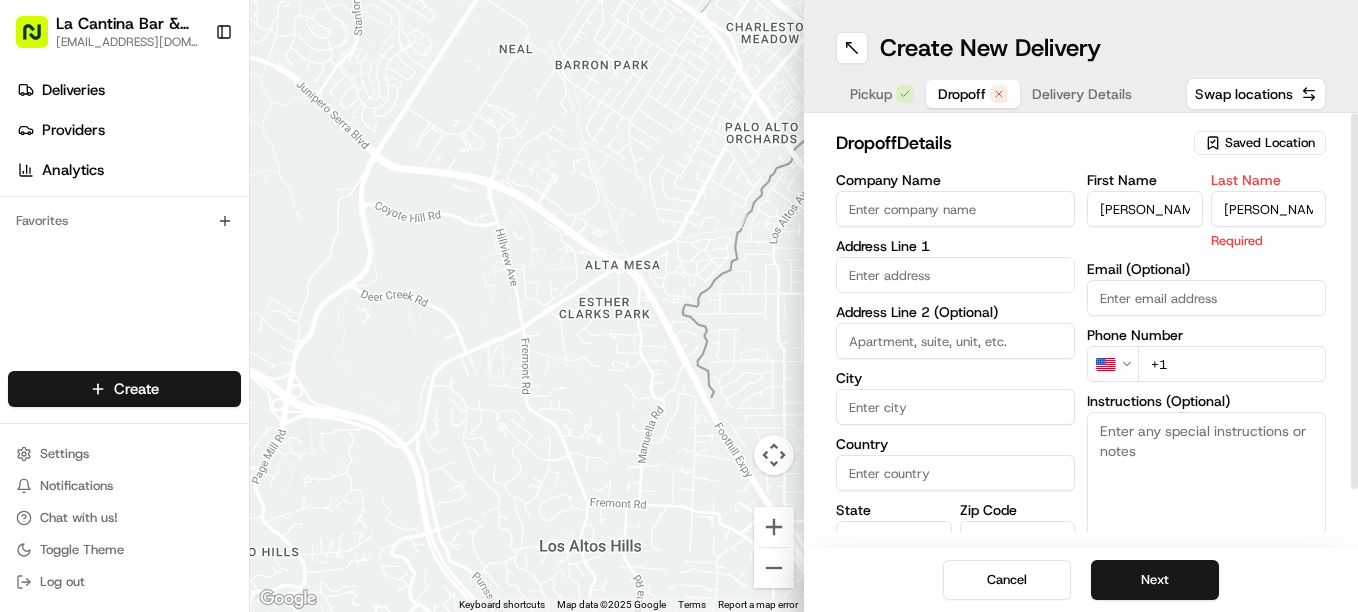 type on "Ortiz" 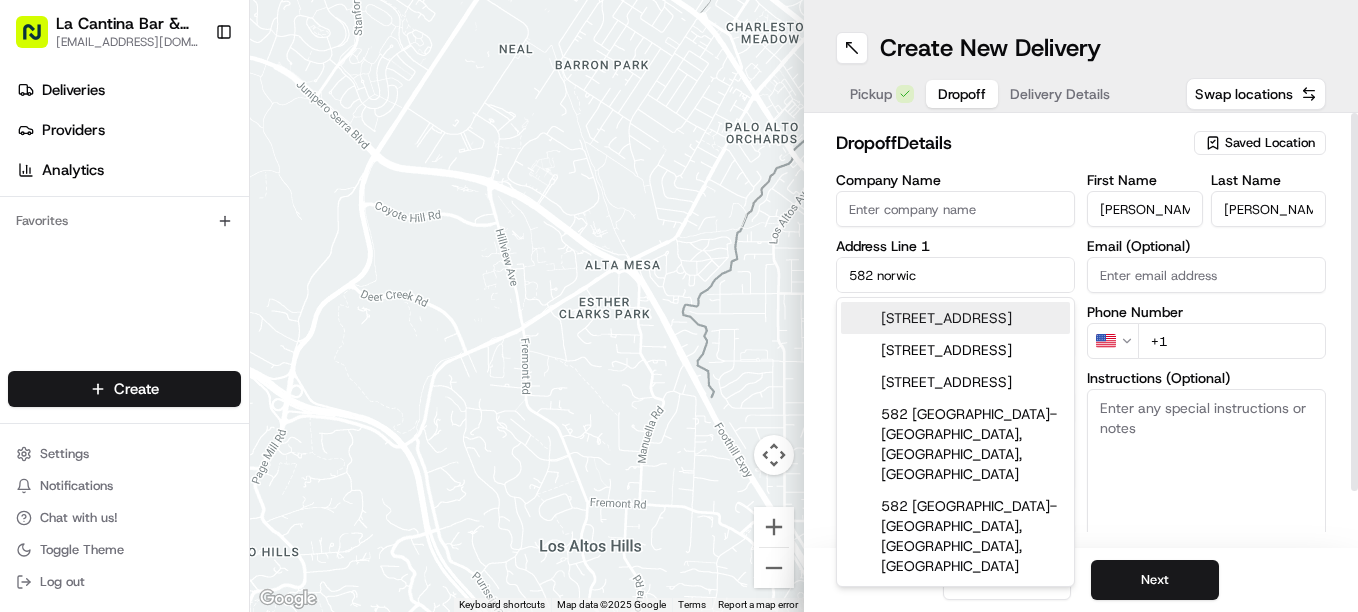 click on "582 Norwich Road, Plainfield, CT" at bounding box center (955, 318) 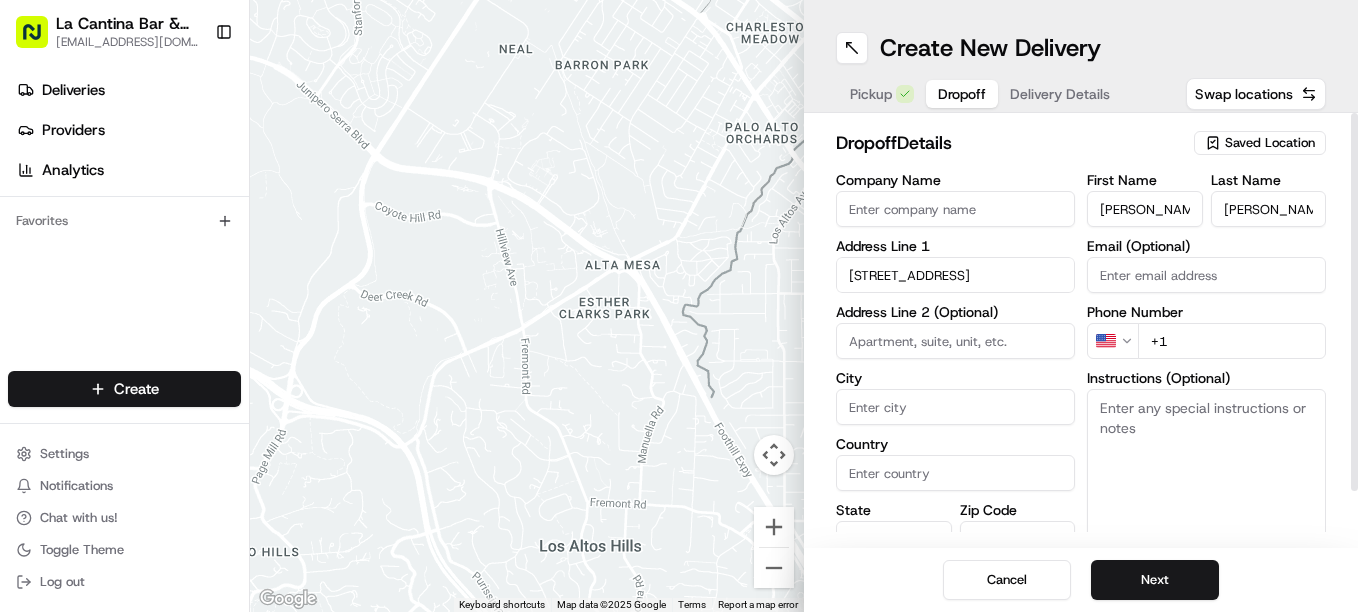 type on "[STREET_ADDRESS]" 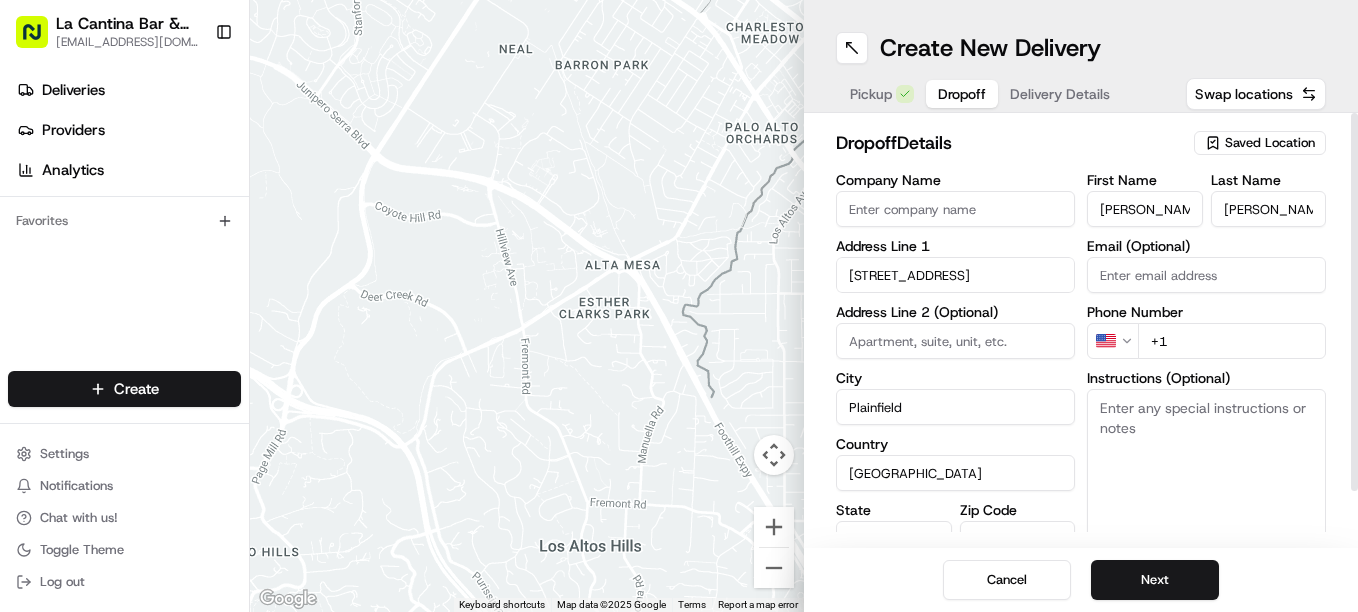 type on "582 Norwich Road" 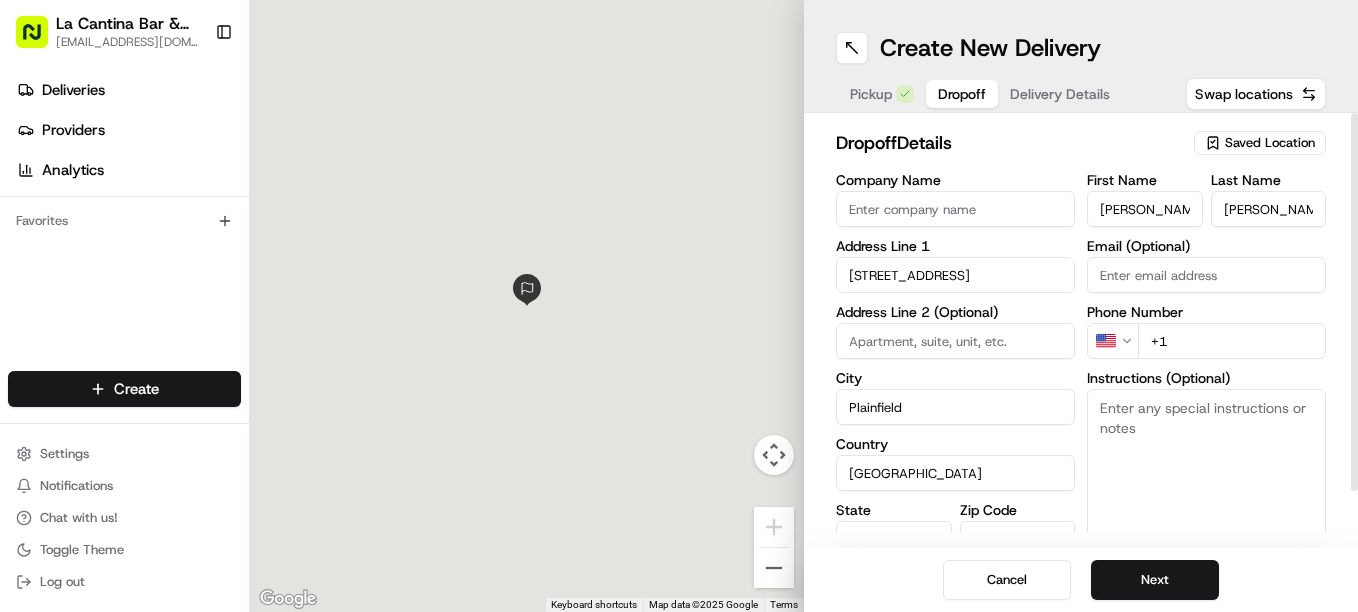 click on "+1" at bounding box center [1232, 341] 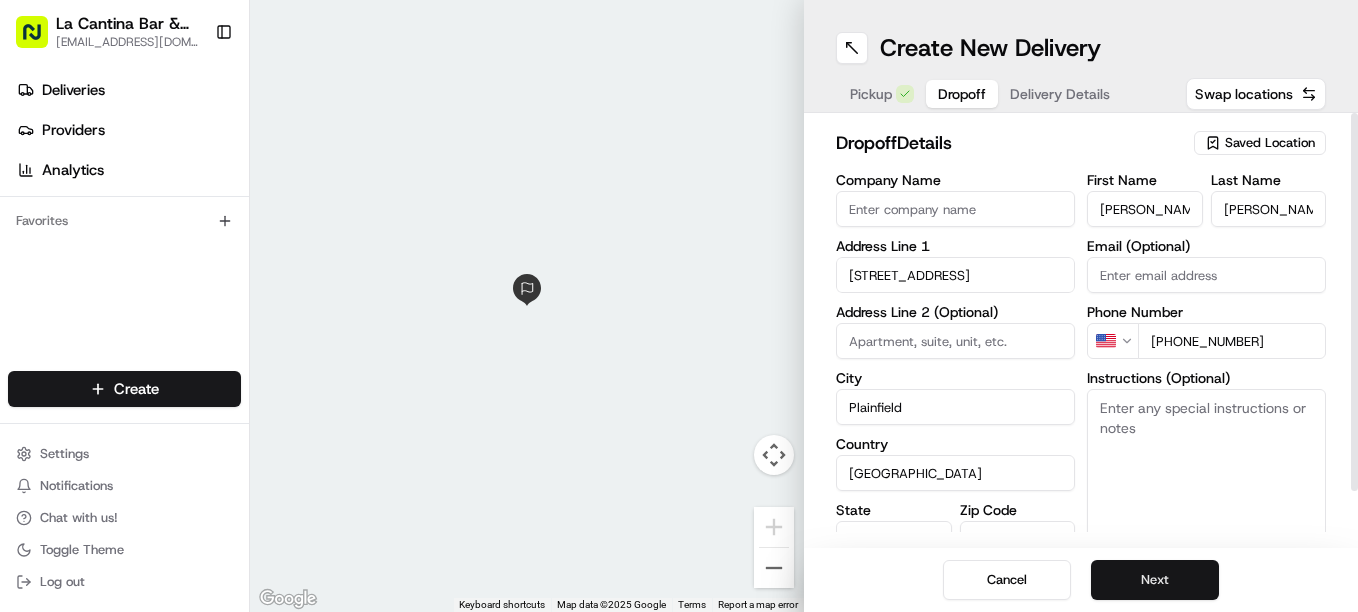 type on "+1 860 608 5574" 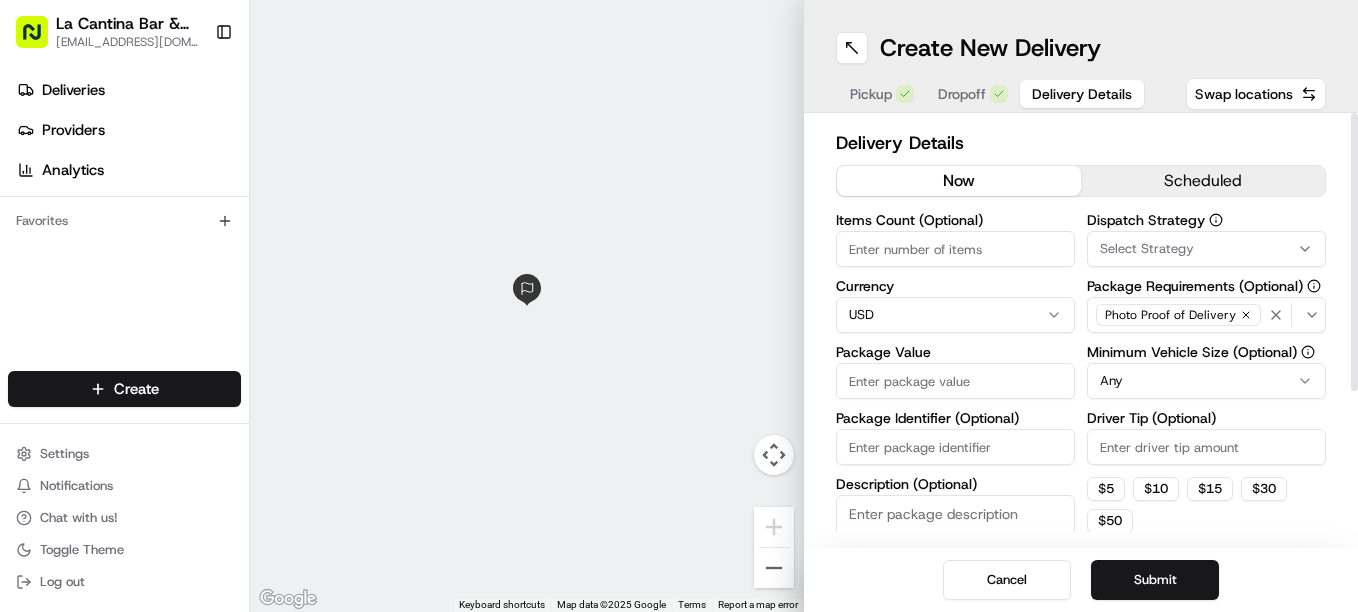 drag, startPoint x: 1034, startPoint y: 378, endPoint x: 1145, endPoint y: 421, distance: 119.03781 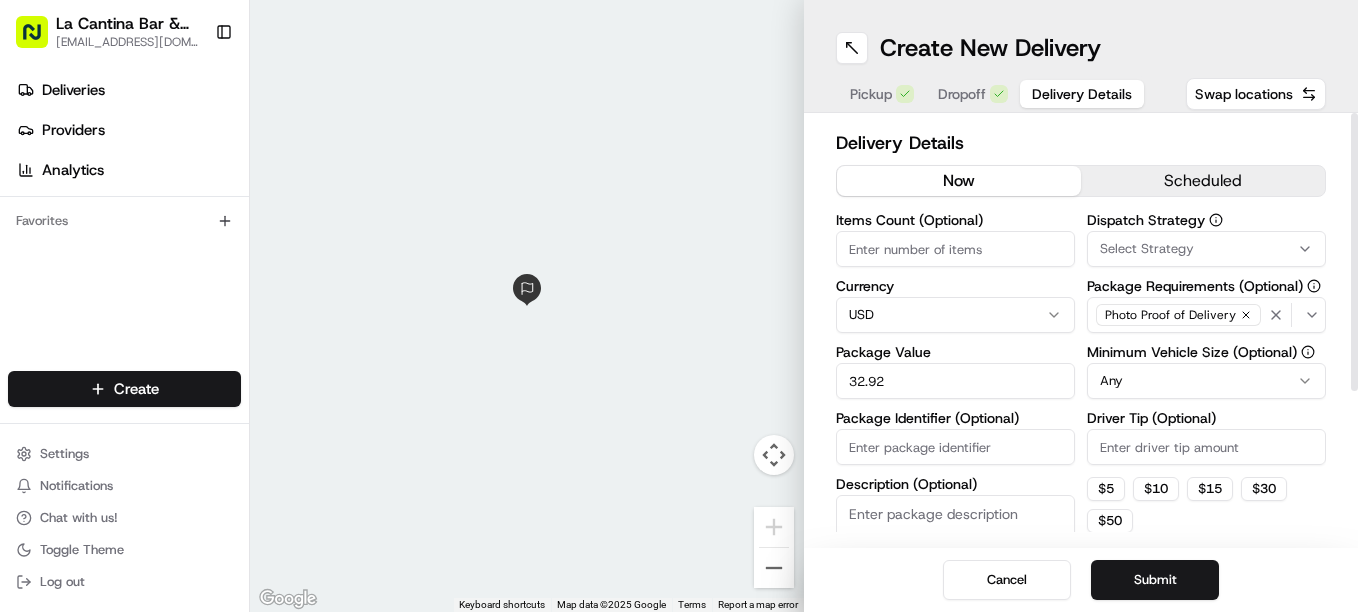 type on "32.92" 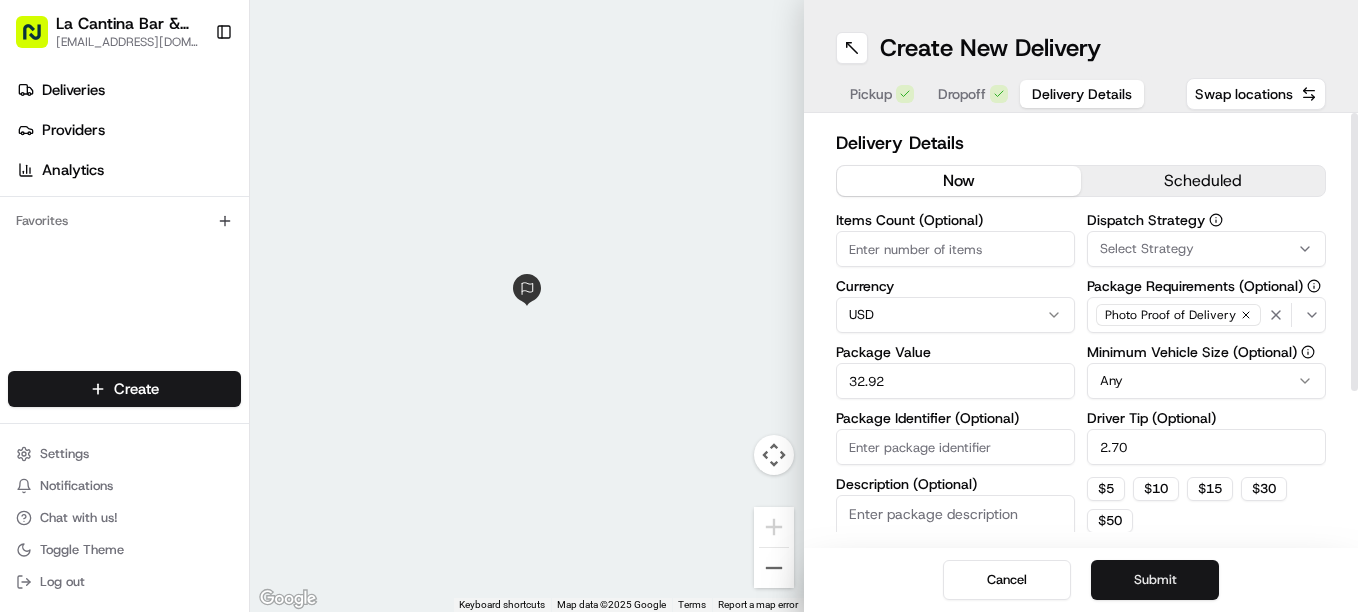 type on "2.70" 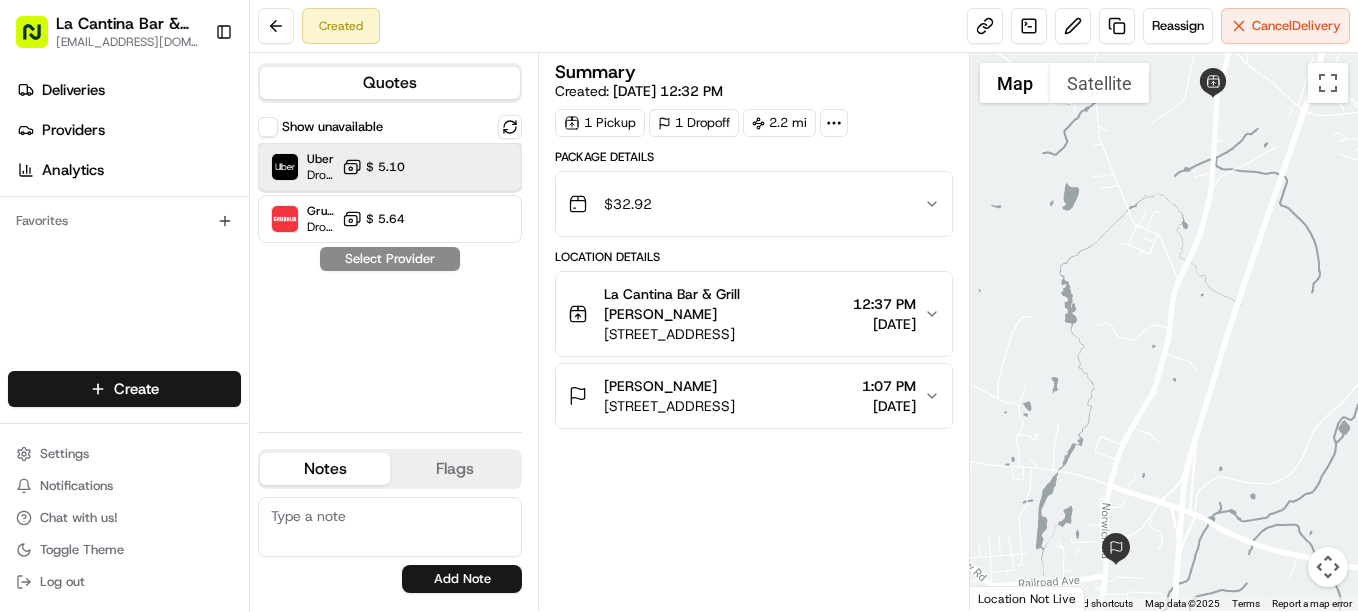 click on "Uber" at bounding box center (320, 159) 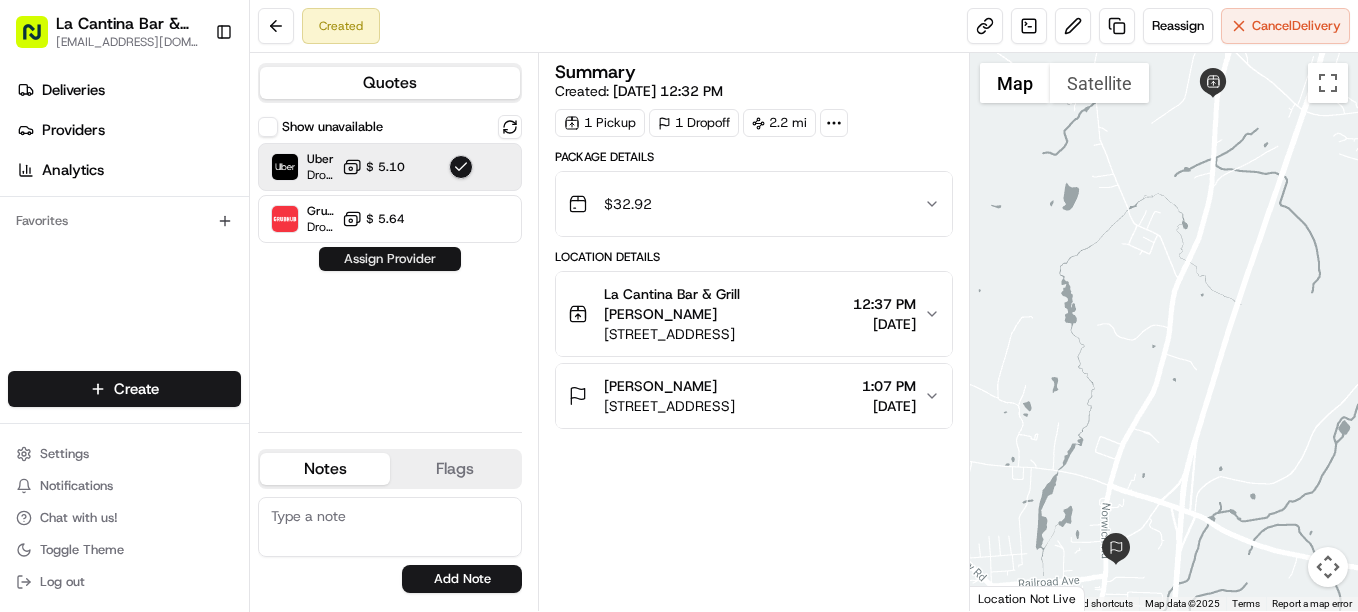 click on "Assign Provider" at bounding box center [390, 259] 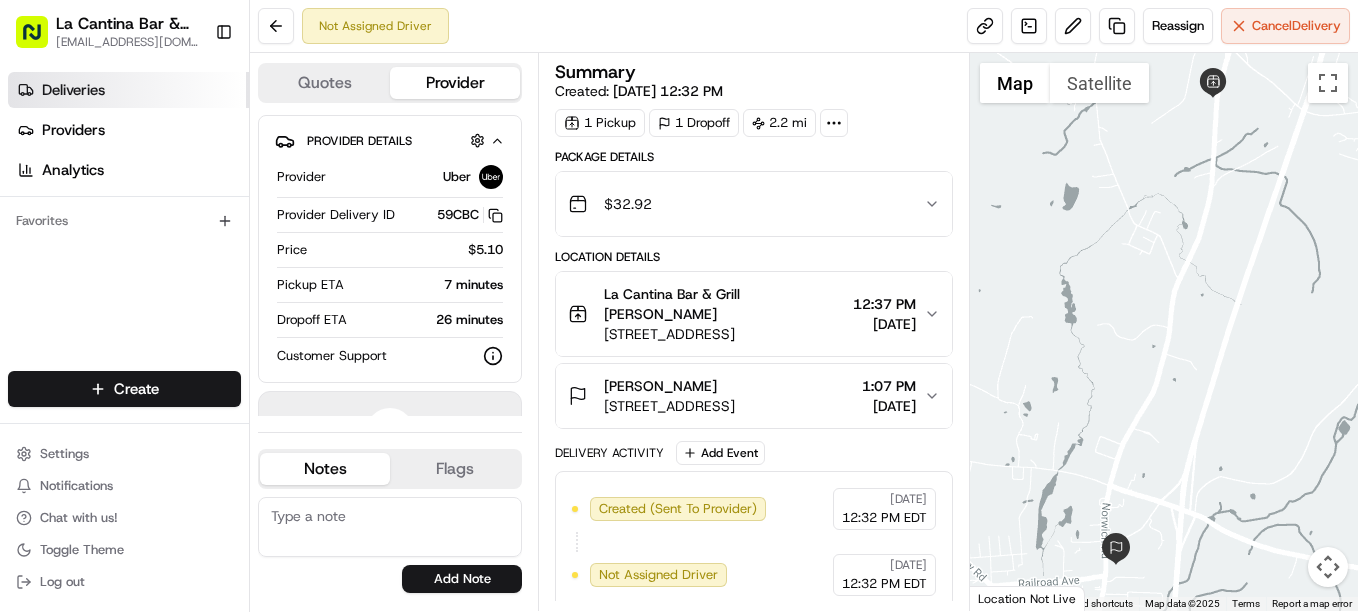 click on "Deliveries" at bounding box center (128, 90) 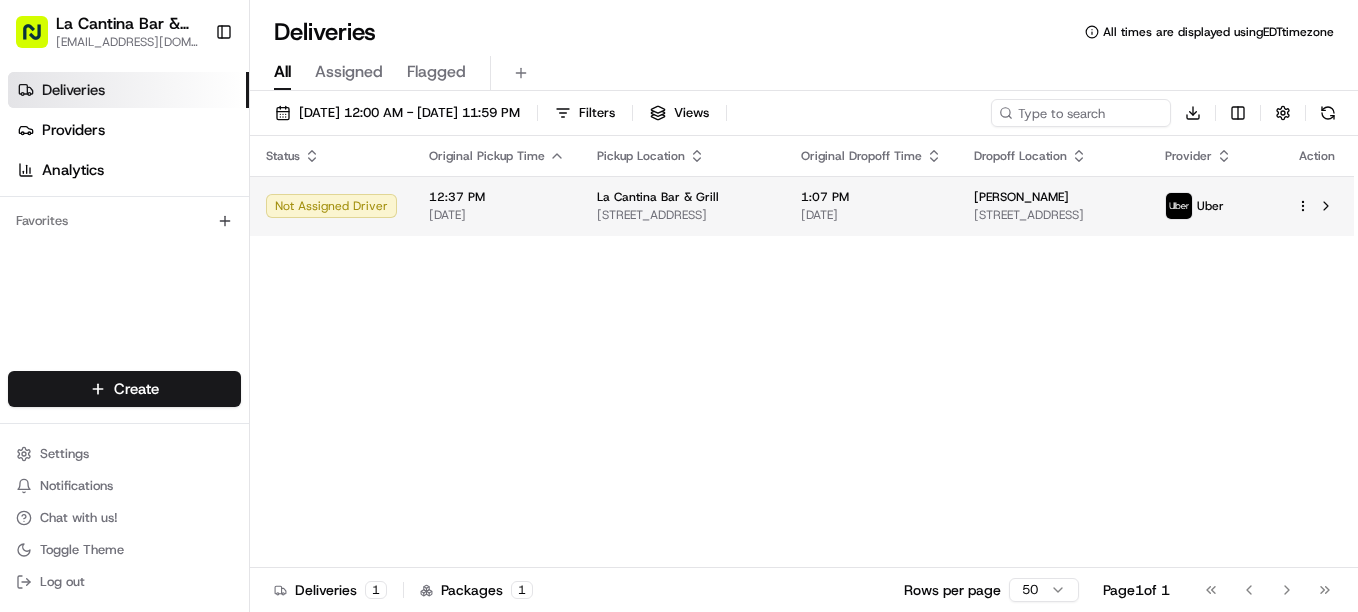 click on "1:07 PM" at bounding box center (871, 197) 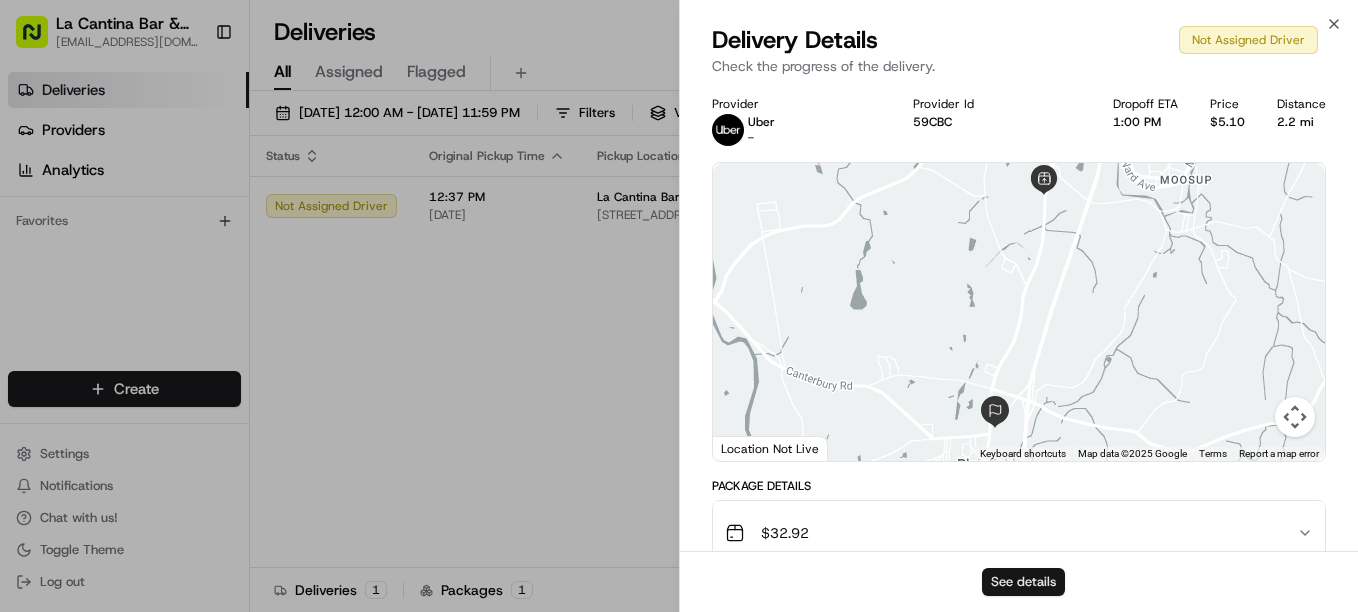 click on "See details" at bounding box center [1023, 582] 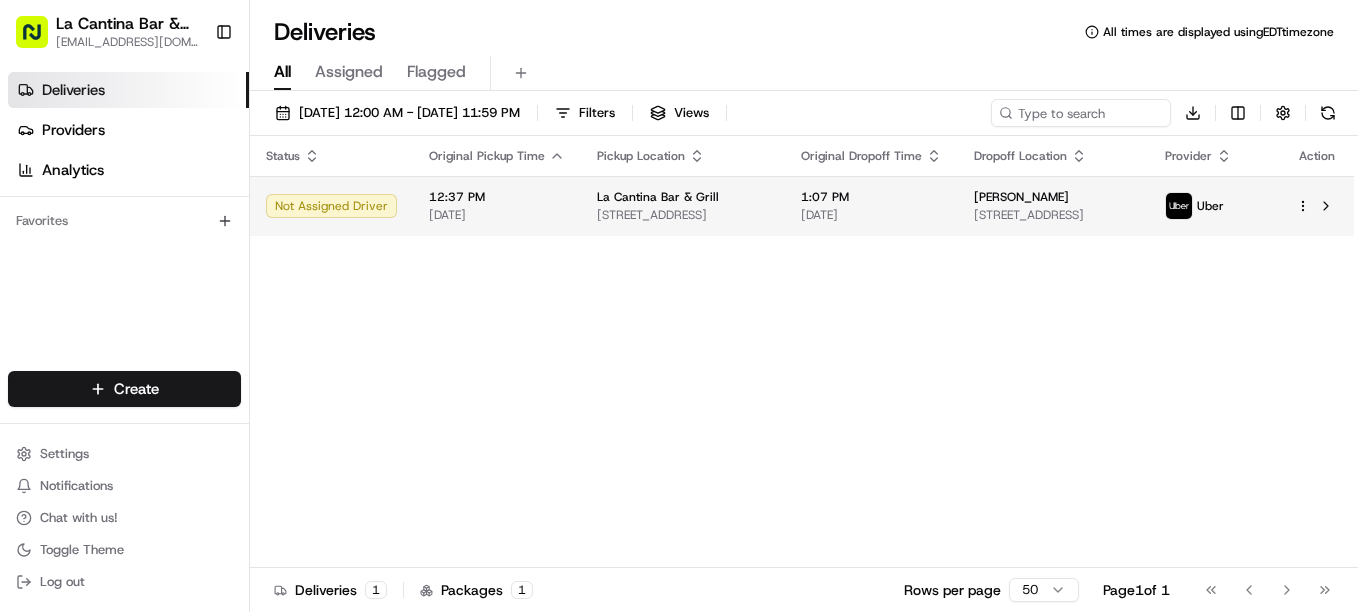 click on "1:07 PM 07/17/2025" at bounding box center [871, 206] 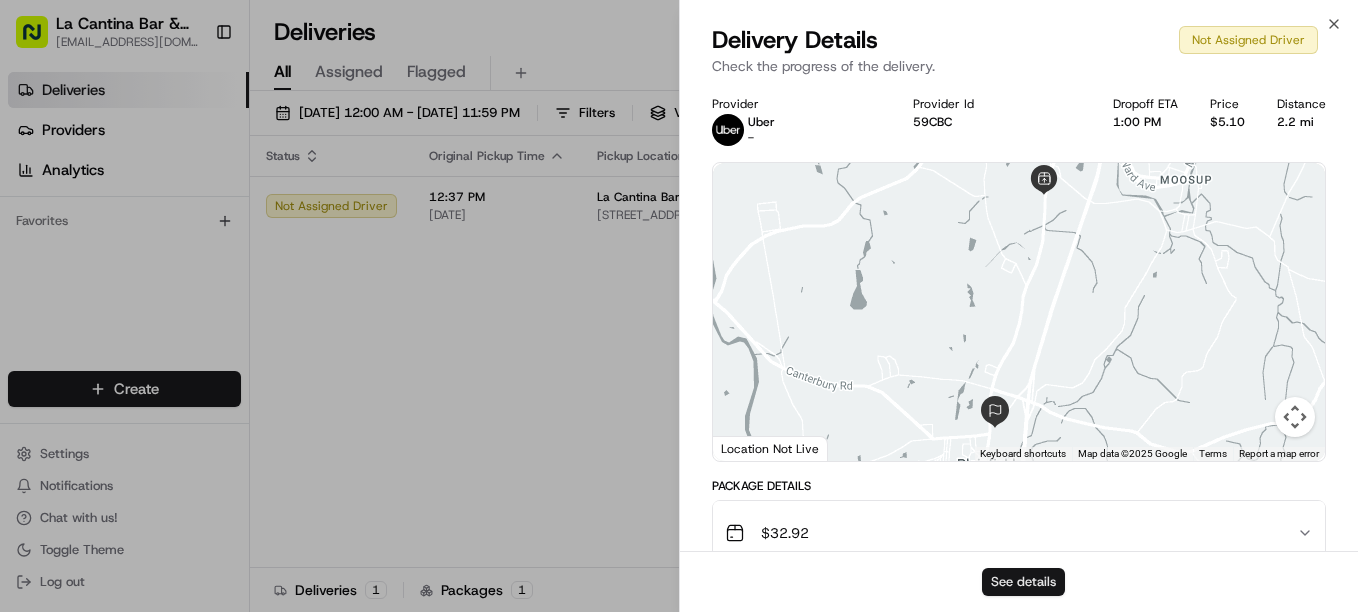 click on "See details" at bounding box center [1023, 582] 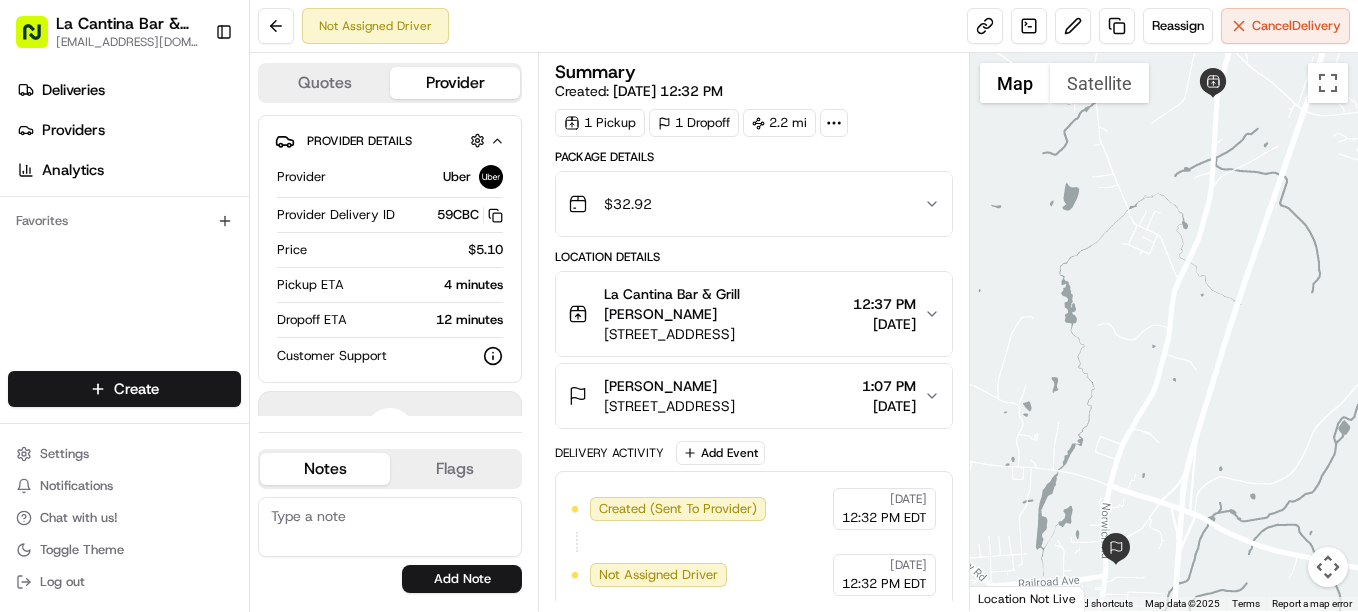 scroll, scrollTop: 0, scrollLeft: 0, axis: both 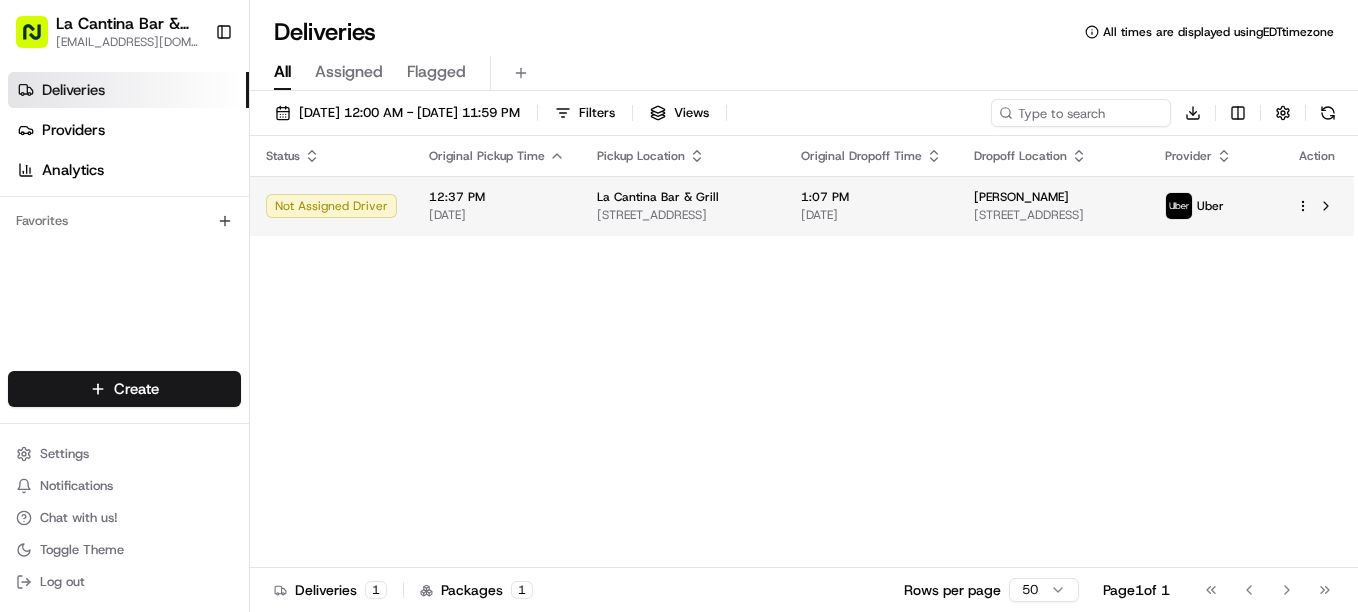 click on "[STREET_ADDRESS]" at bounding box center [683, 215] 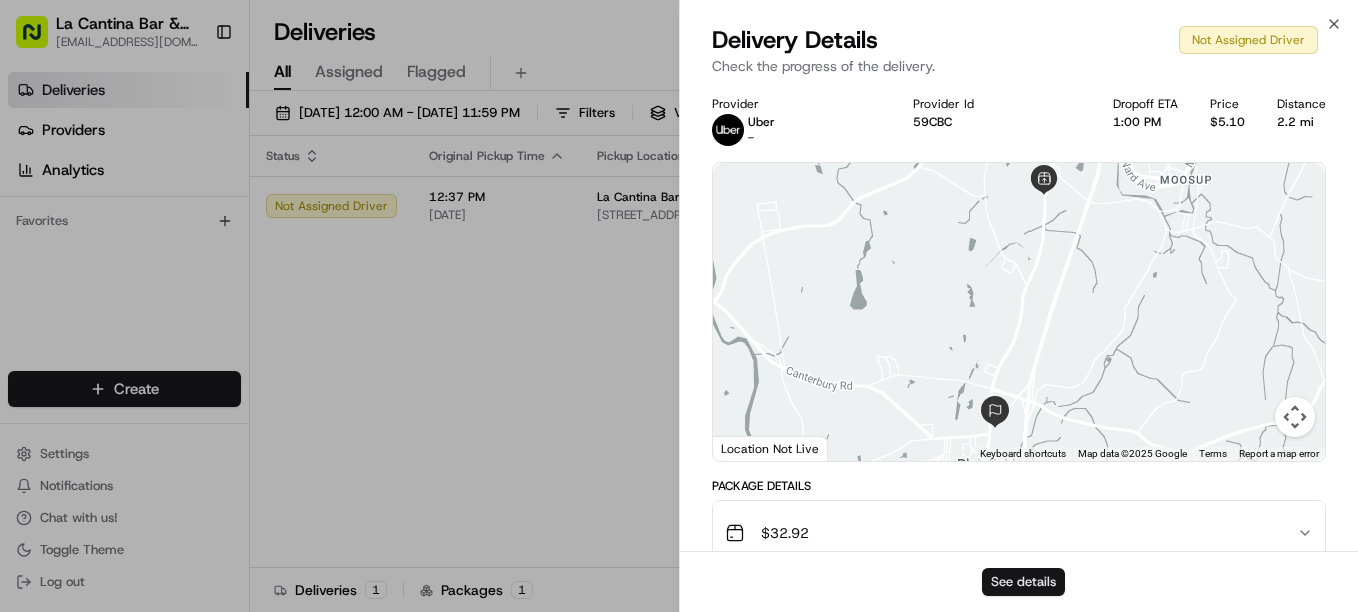 click on "See details" at bounding box center (1023, 582) 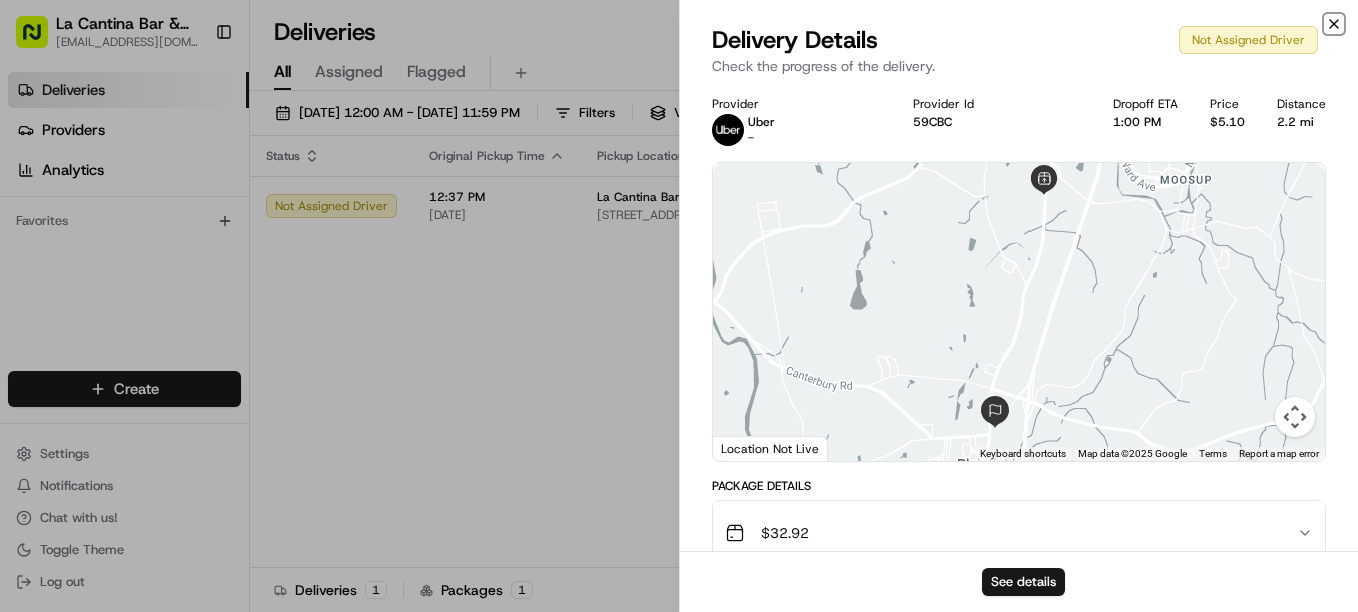 click 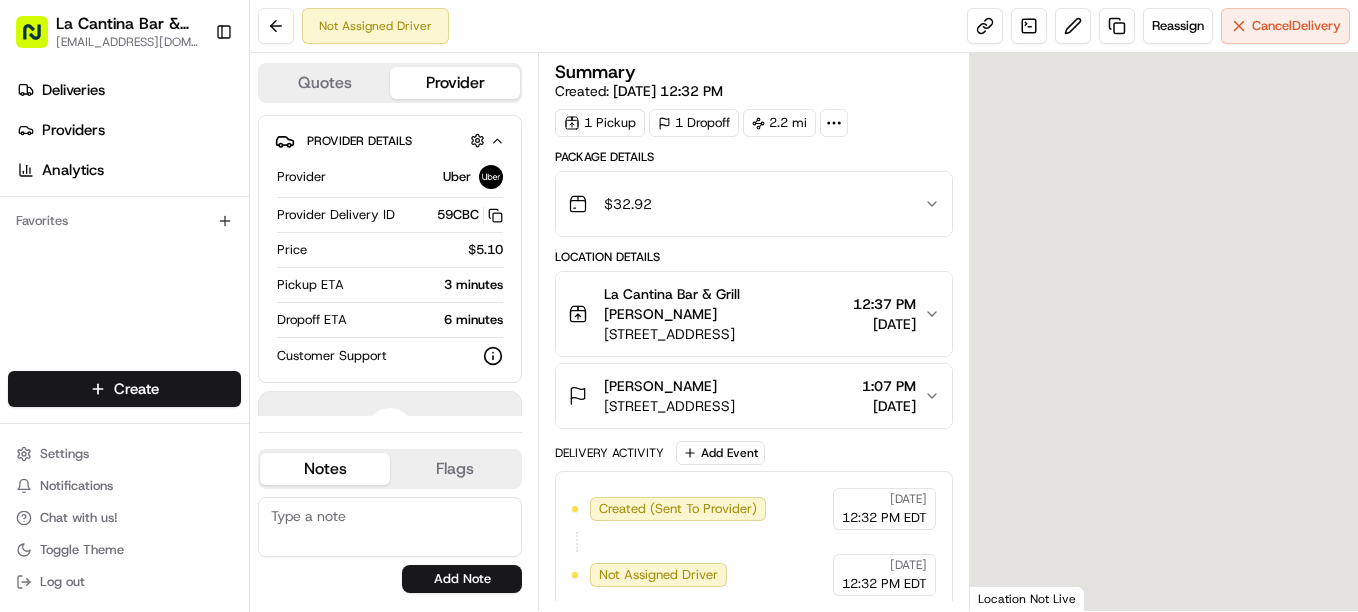 scroll, scrollTop: 0, scrollLeft: 0, axis: both 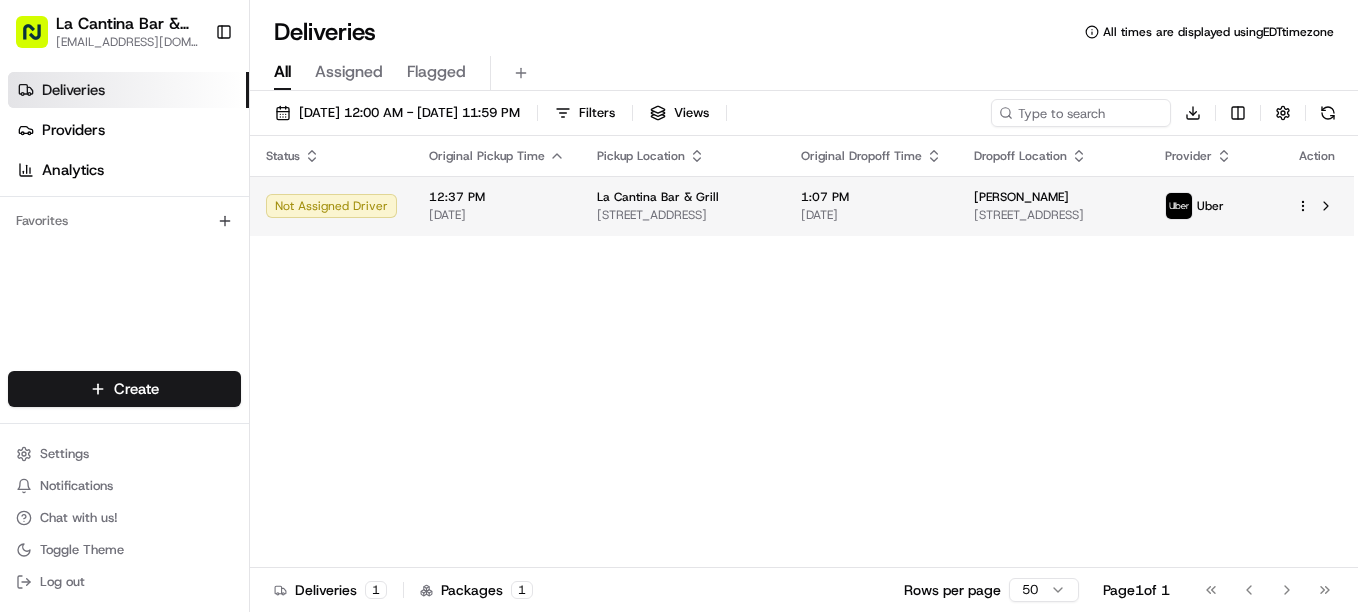 click on "1:07 PM" at bounding box center (871, 197) 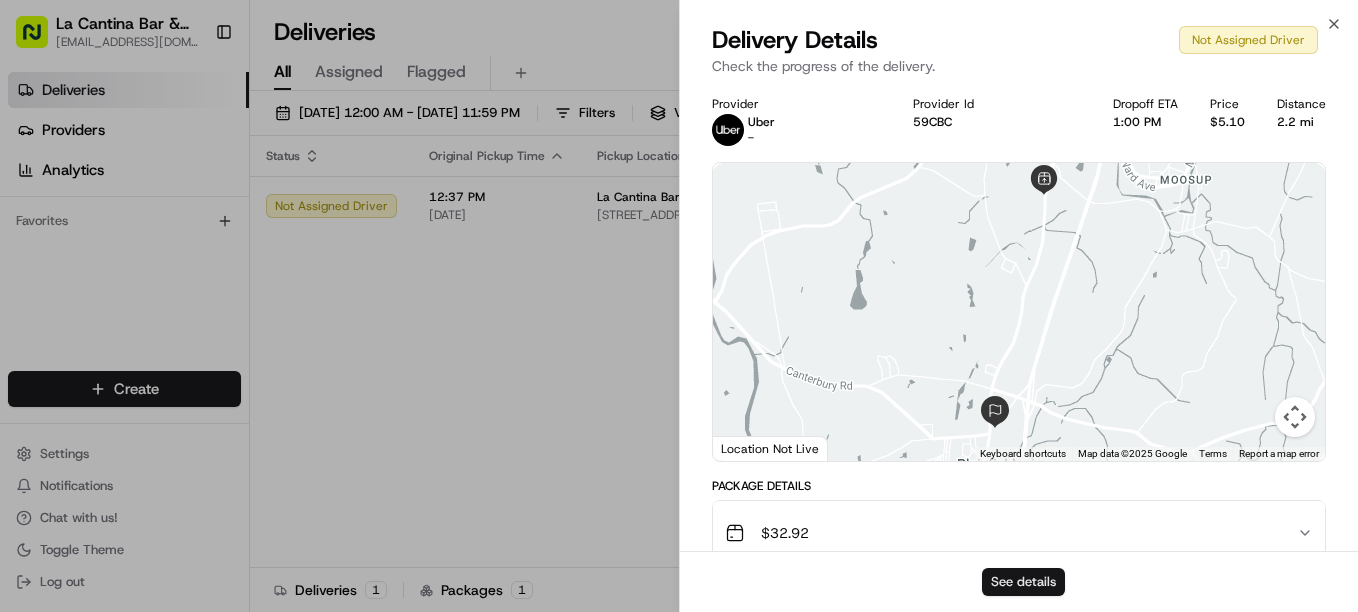 click on "See details" at bounding box center (1023, 582) 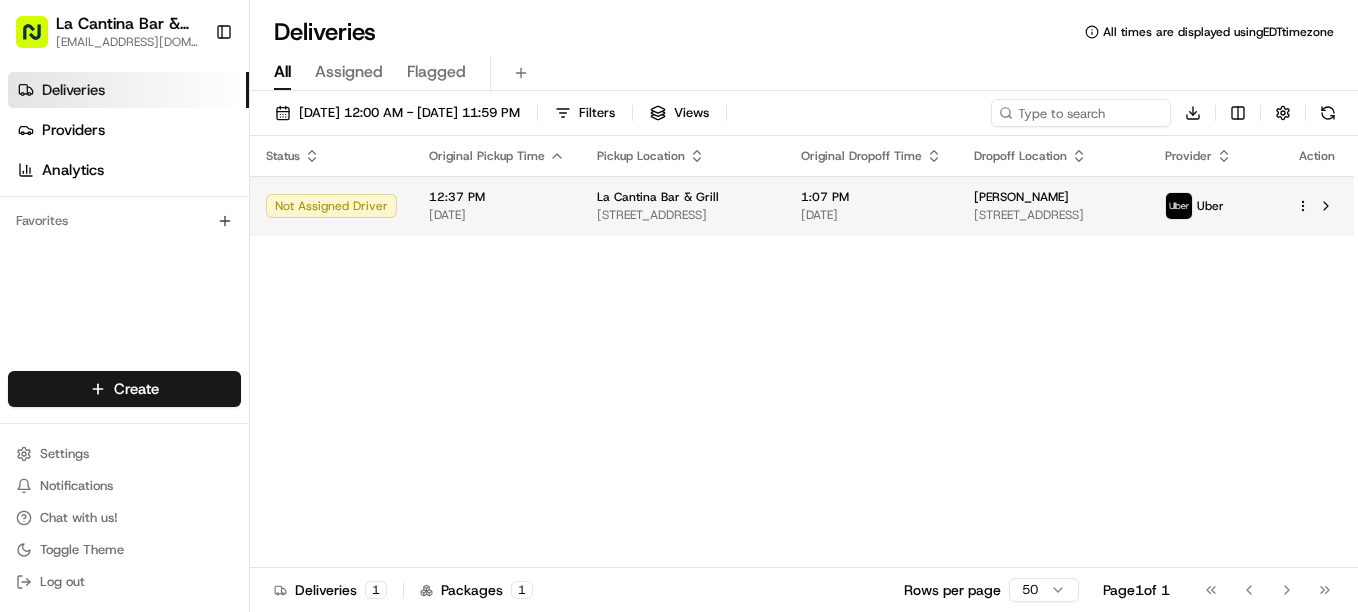 click on "1:07 PM" at bounding box center (871, 197) 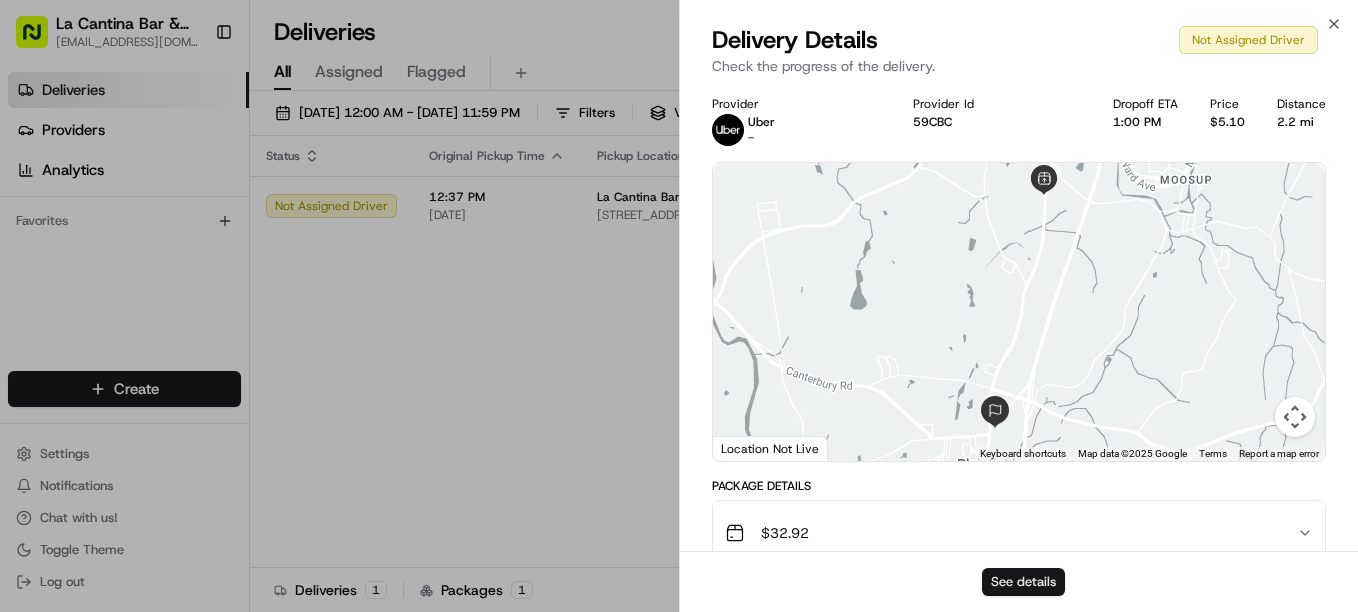 click on "See details" at bounding box center (1023, 582) 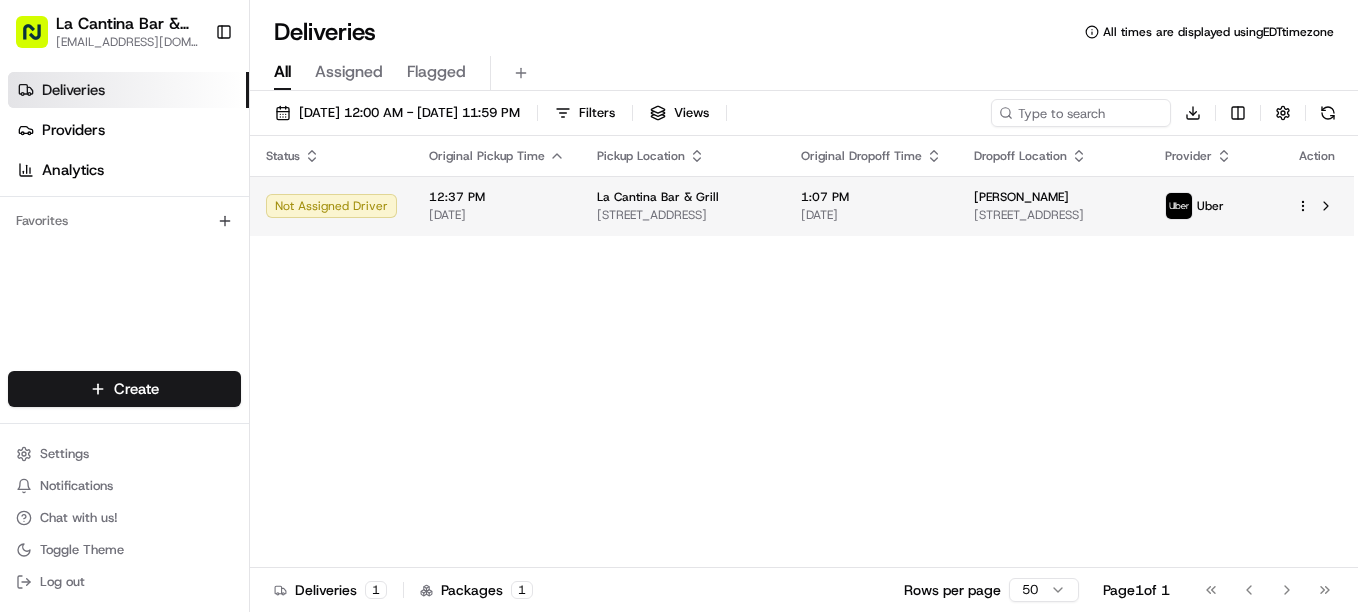 click on "[DATE]" at bounding box center [871, 215] 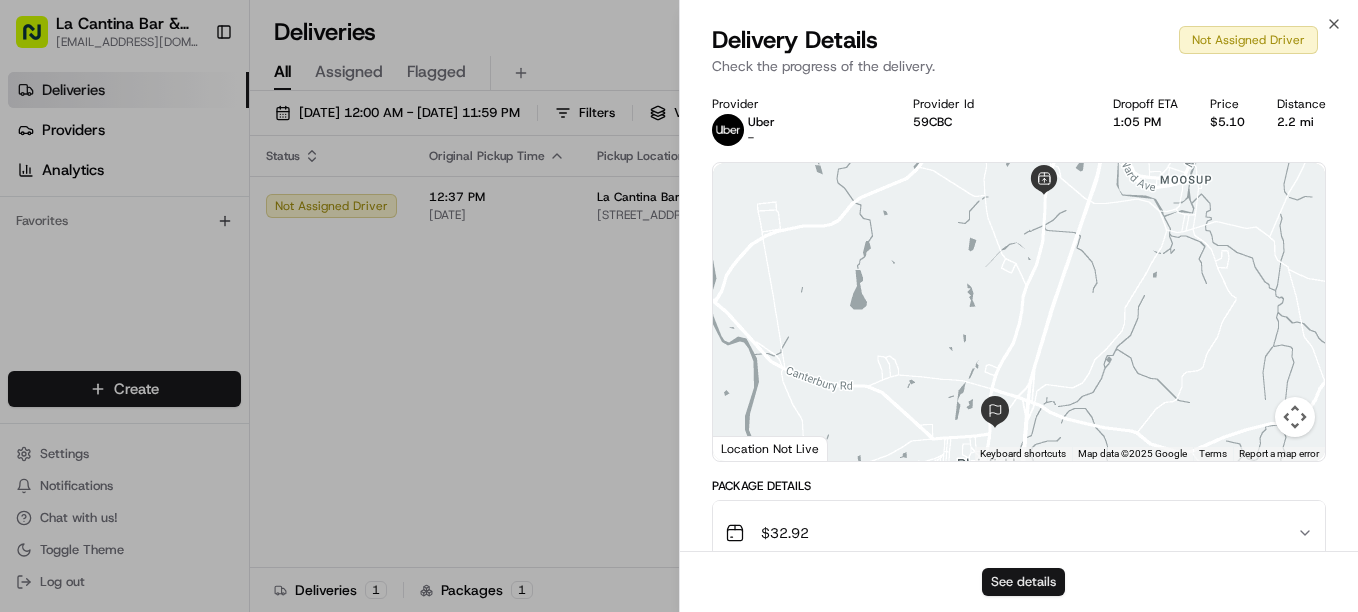 click on "See details" at bounding box center [1023, 582] 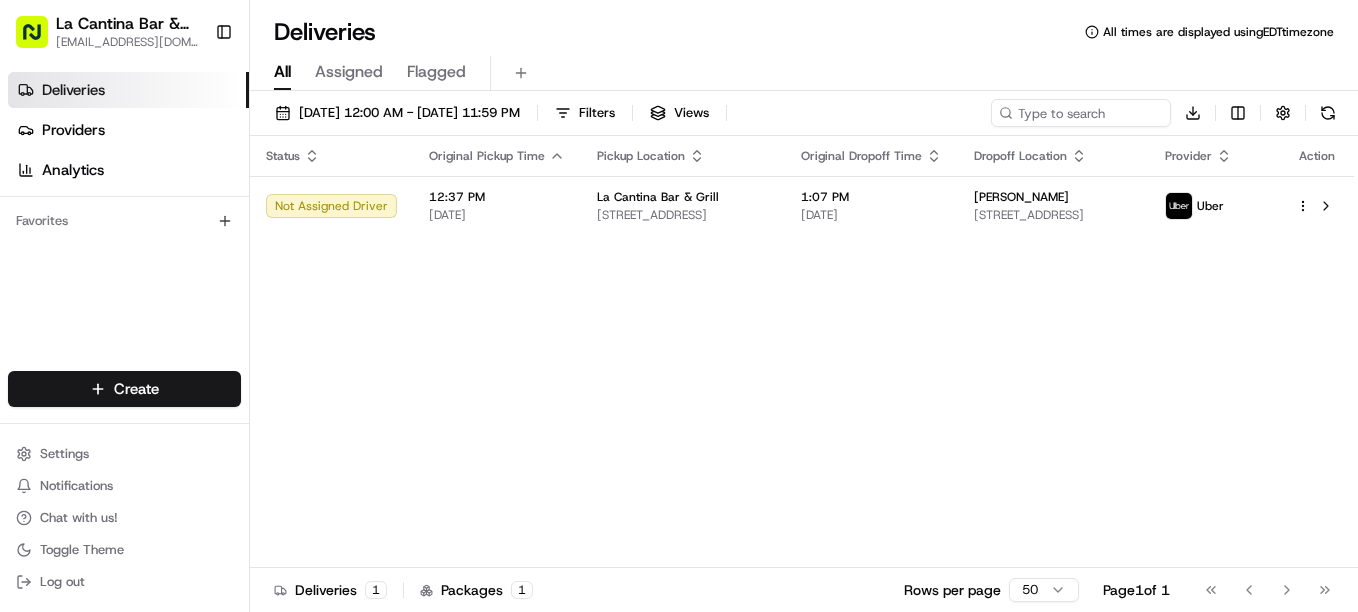 drag, startPoint x: 636, startPoint y: 229, endPoint x: 378, endPoint y: 267, distance: 260.78345 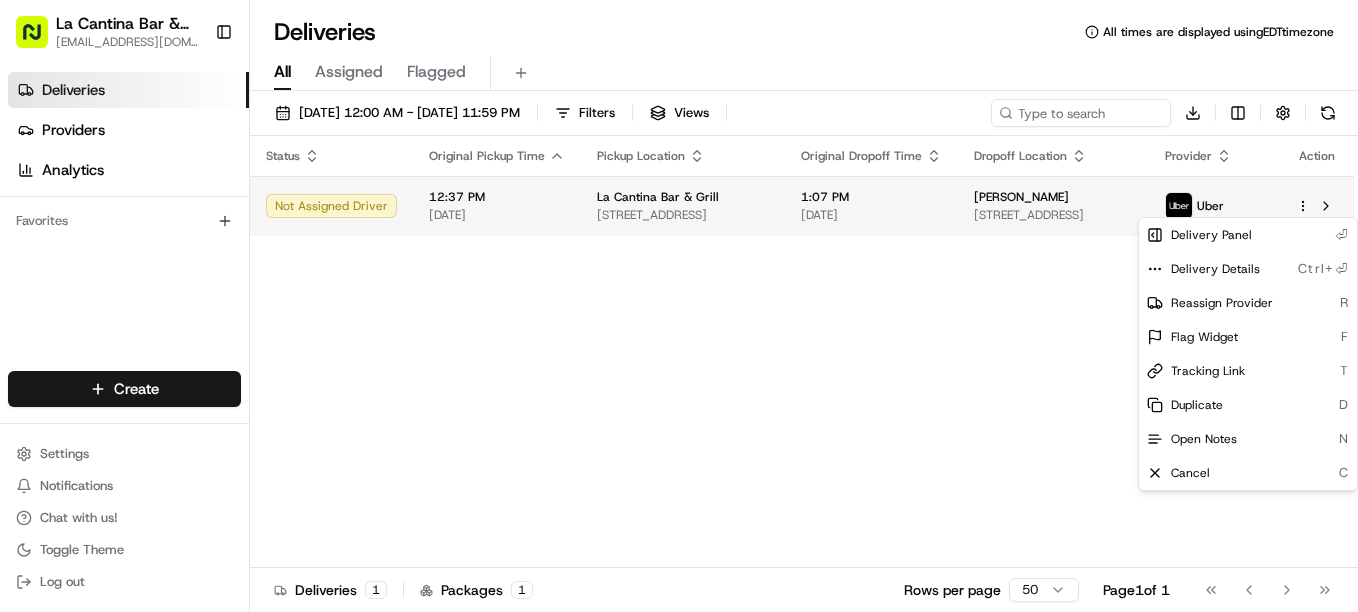 click on "La Cantina Bar & Grill lacantinabargrill@gmail.com Toggle Sidebar Deliveries Providers Analytics Favorites Main Menu Members & Organization Organization Users Roles Preferences Customization Tracking Orchestration Automations Dispatch Strategy Locations Pickup Locations Dropoff Locations Billing Billing Refund Requests Integrations Notification Triggers Webhooks API Keys Request Logs Create Settings Notifications Chat with us! Toggle Theme Log out Deliveries All times are displayed using  EDT  timezone All Assigned Flagged 07/17/2025 12:00 AM - 07/17/2025 11:59 PM Filters Views Download Status Original Pickup Time Pickup Location Original Dropoff Time Dropoff Location Provider Action Not Assigned Driver 12:37 PM 07/17/2025 La Cantina Bar & Grill 123 Norwich Rd, Plainfield, CT 06374, USA 1:07 PM 07/17/2025 Nicole Ortiz 582 Norwich Rd, Plainfield, CT 06374, USA Uber Deliveries 1 Packages 1 Rows per page 50 Page  1  of   1 Go to first page Go to previous page Go to next page Go to last page" at bounding box center (679, 306) 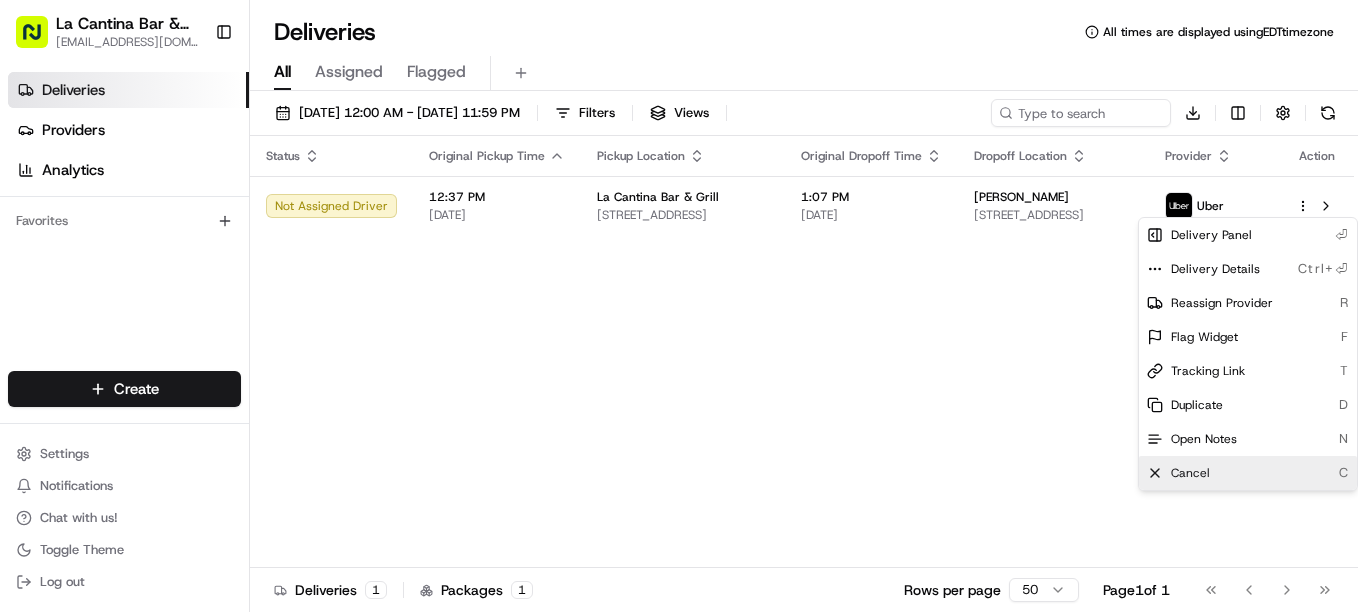 click on "Cancel C" at bounding box center (1248, 473) 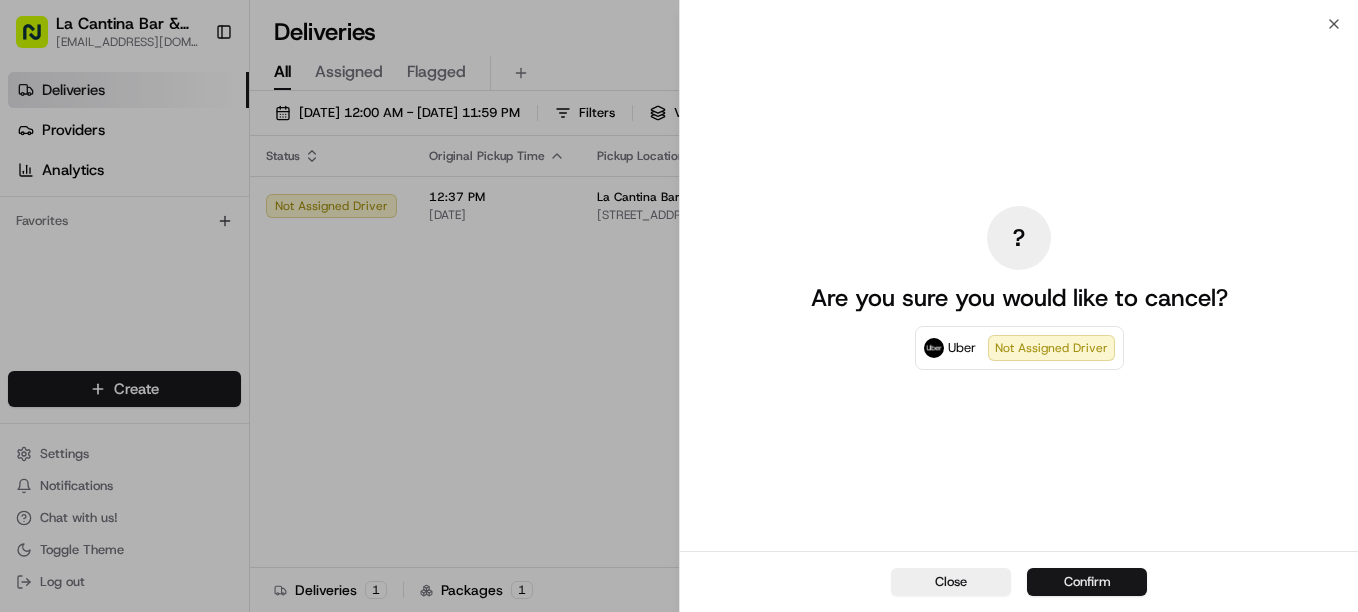click on "Confirm" at bounding box center [1087, 582] 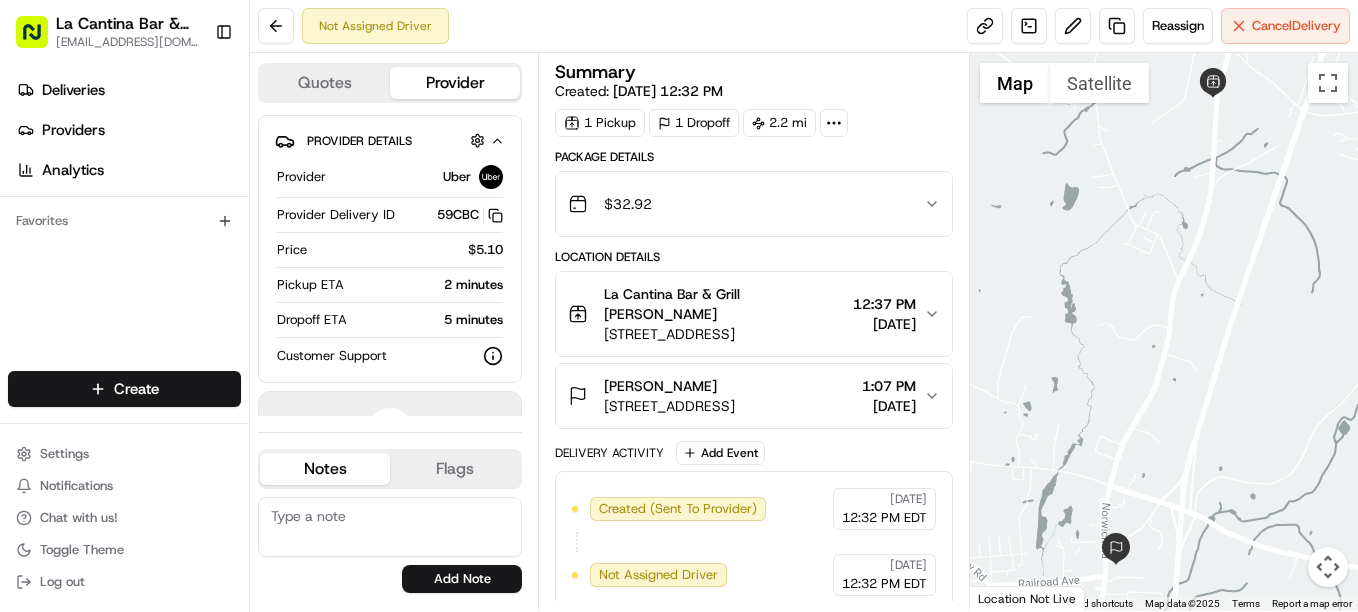 scroll, scrollTop: 0, scrollLeft: 0, axis: both 